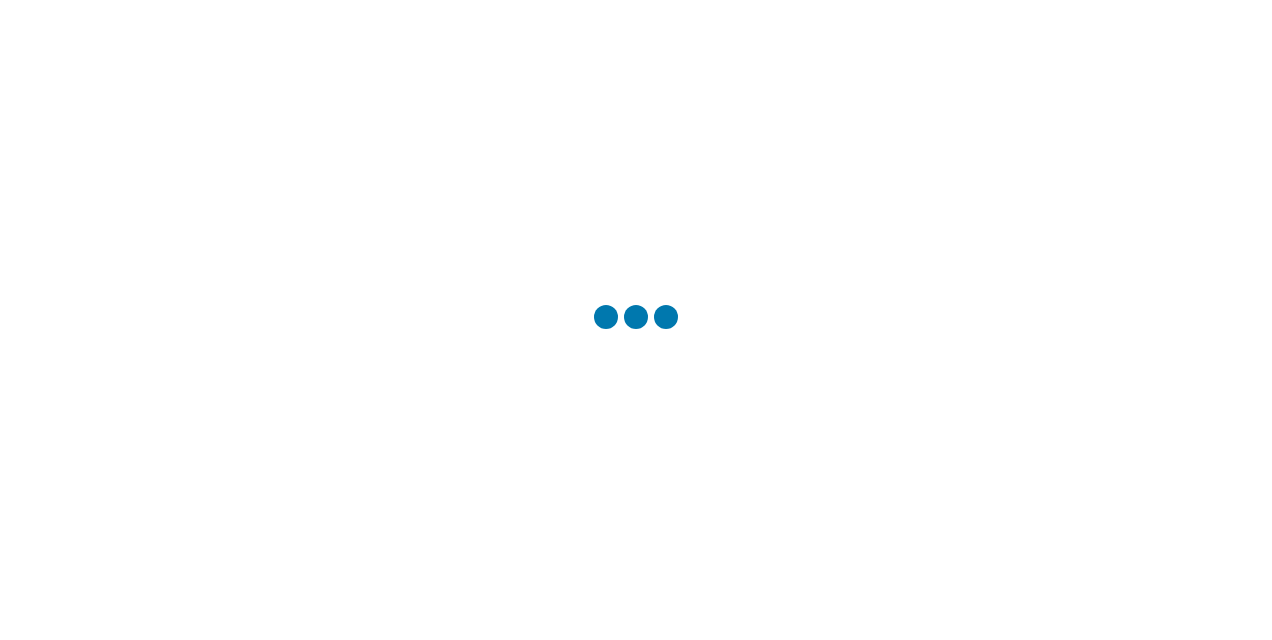 scroll, scrollTop: 0, scrollLeft: 0, axis: both 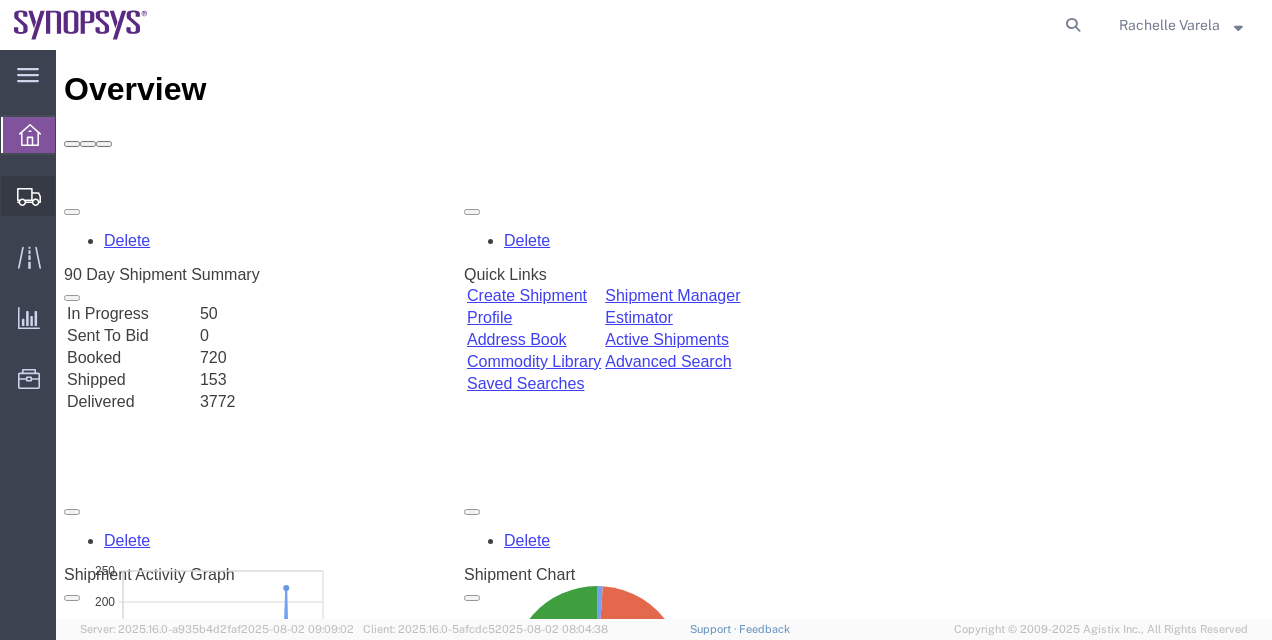 click on "Shipment Manager" 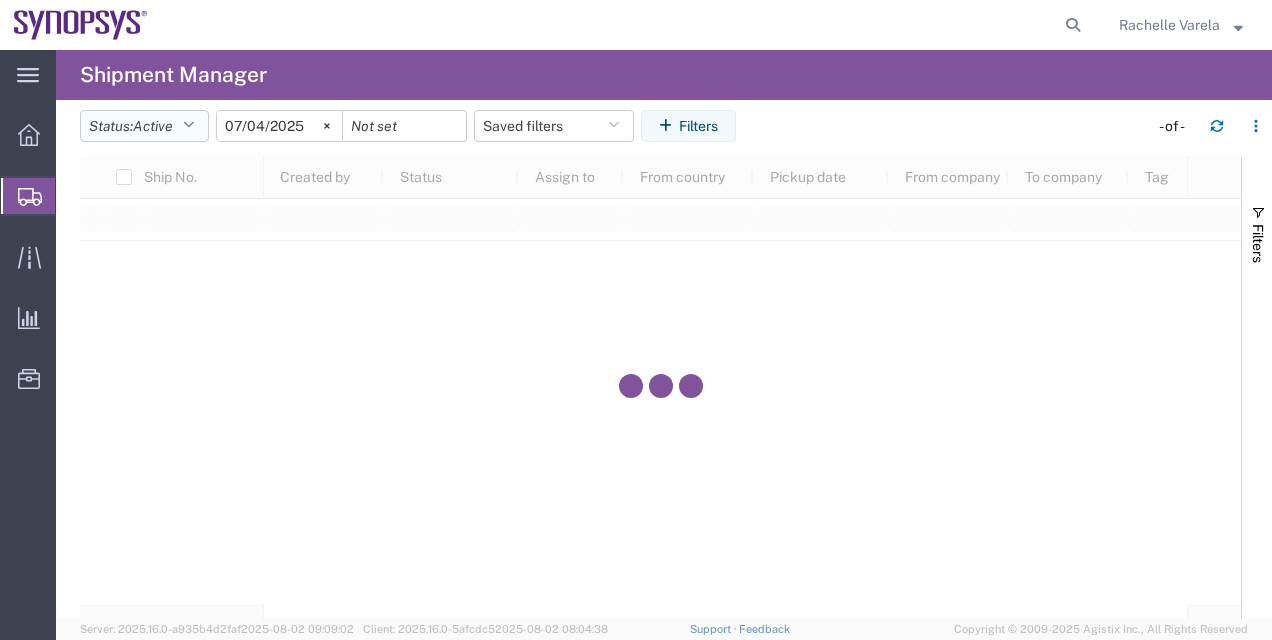 click 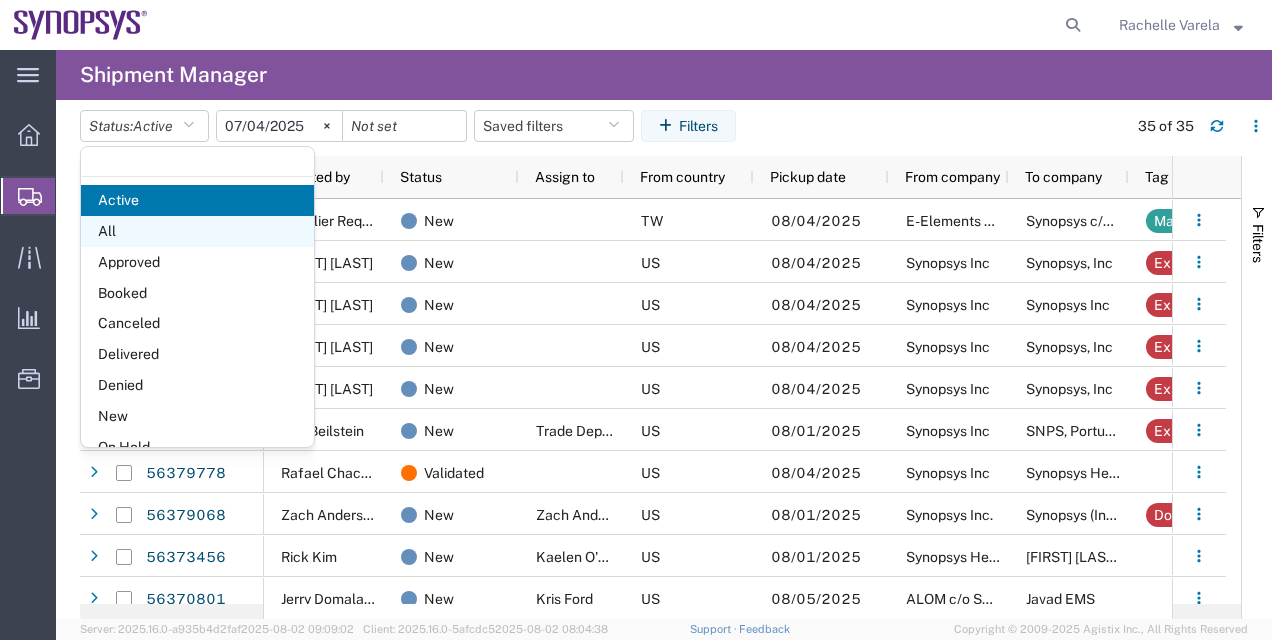 click on "All" 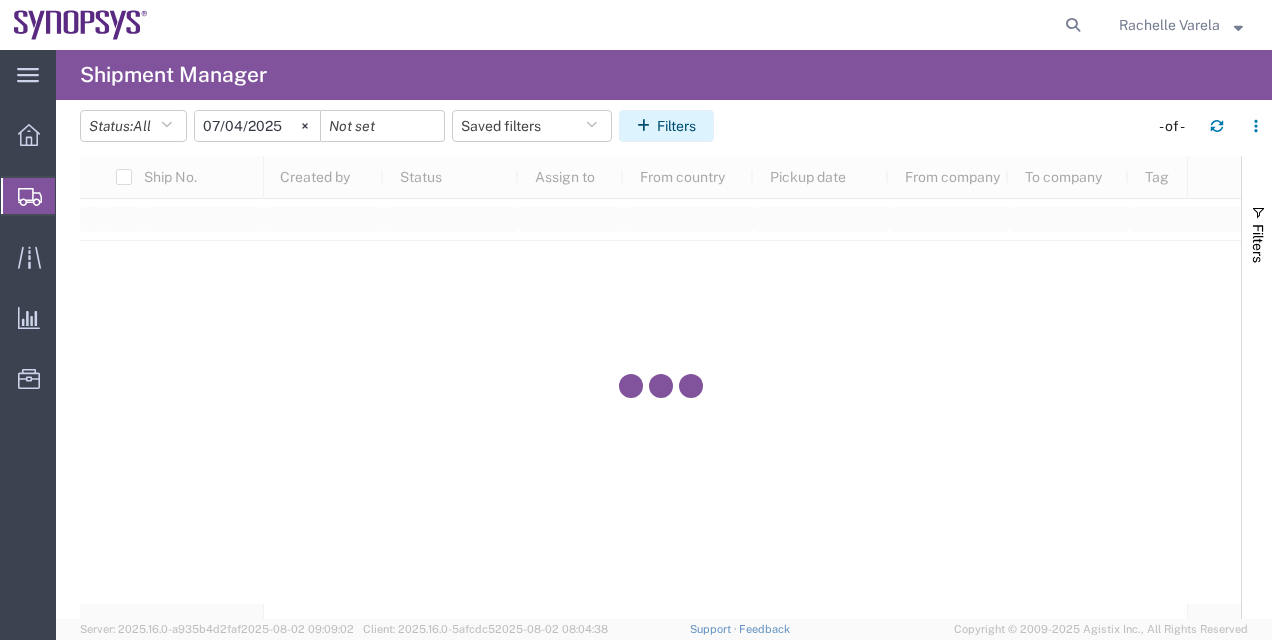 click on "Filters" 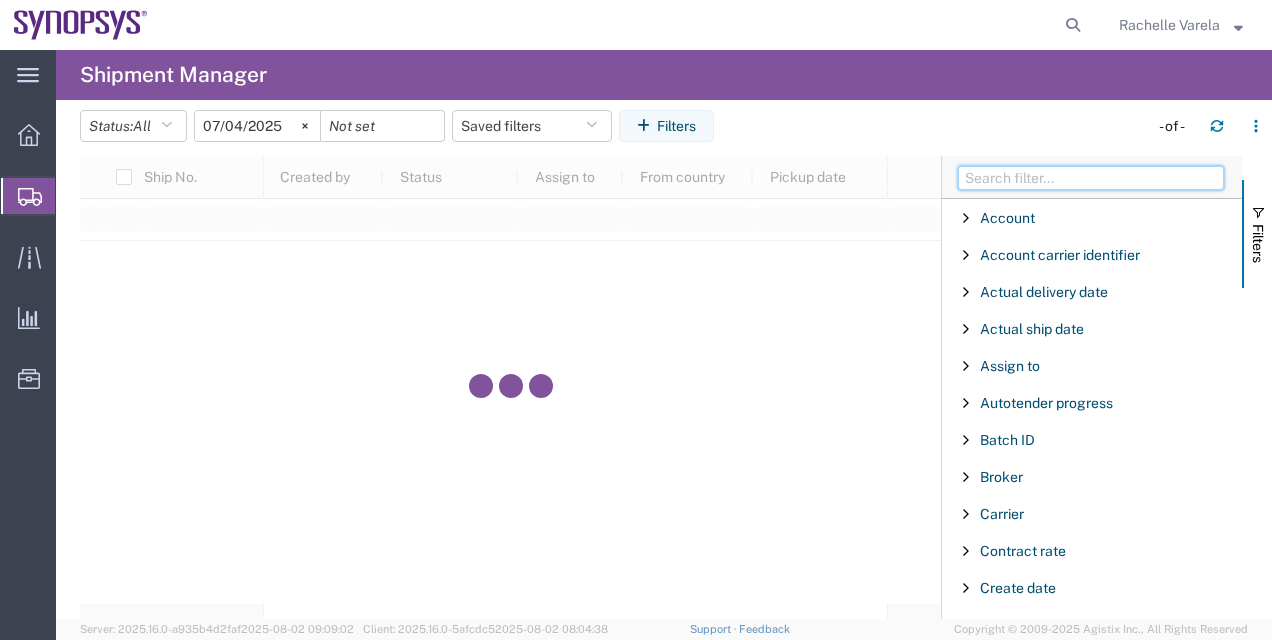 click at bounding box center [1091, 178] 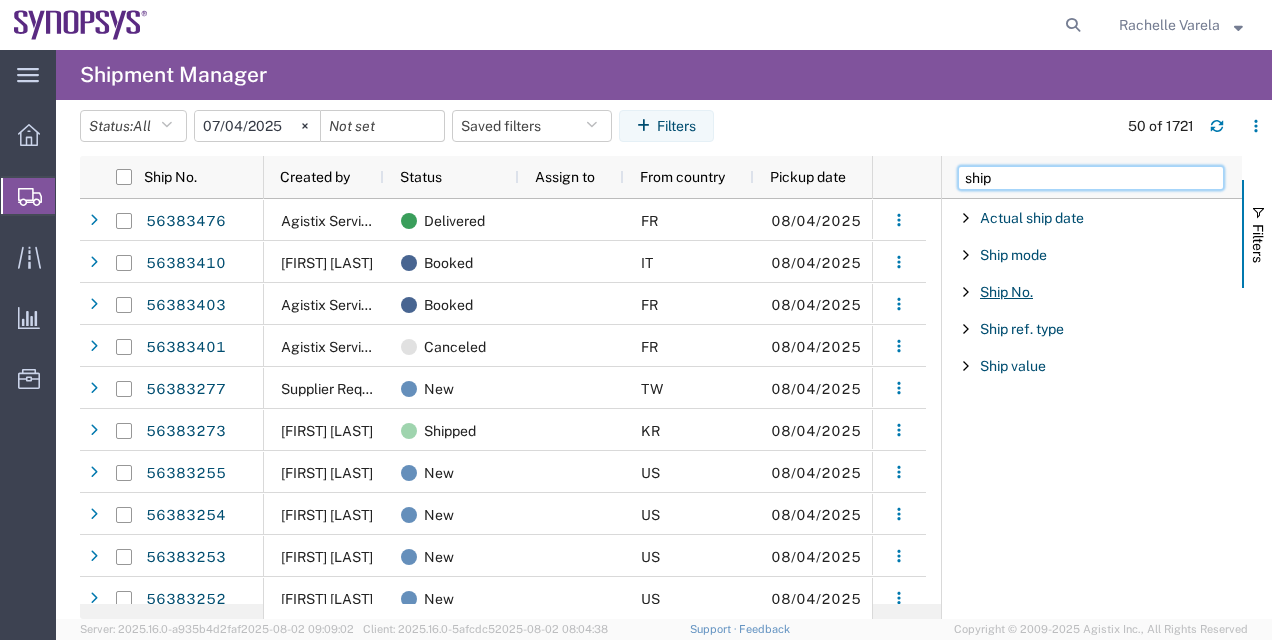 type on "ship" 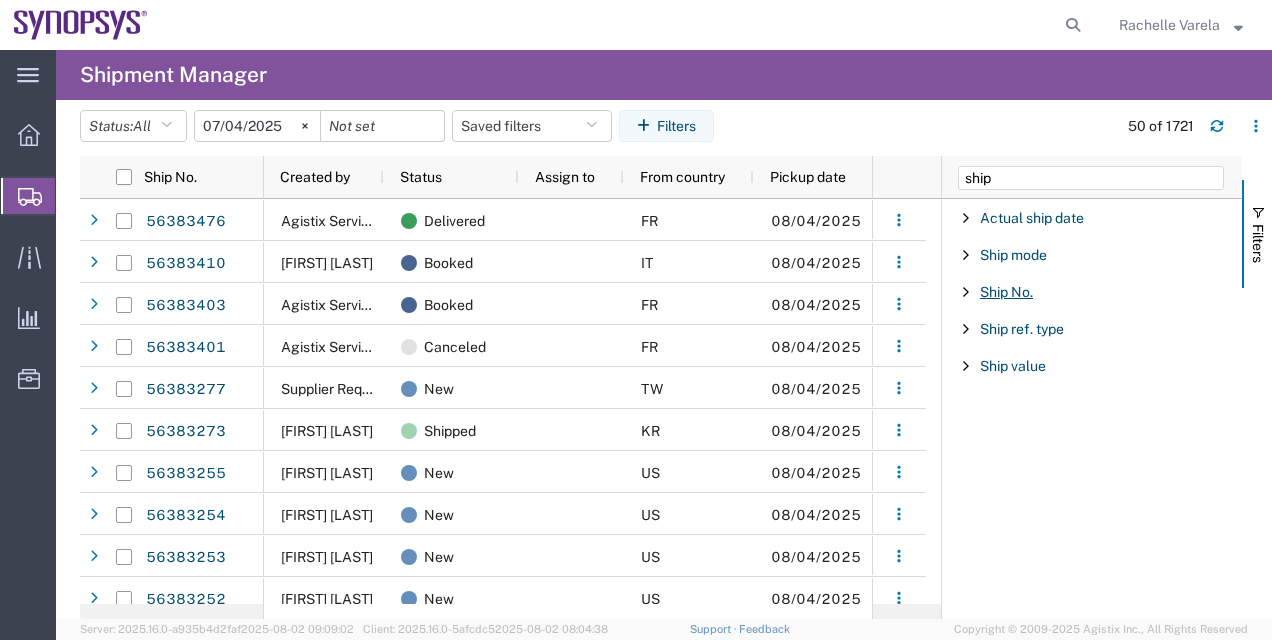 click on "Ship No." at bounding box center (1006, 292) 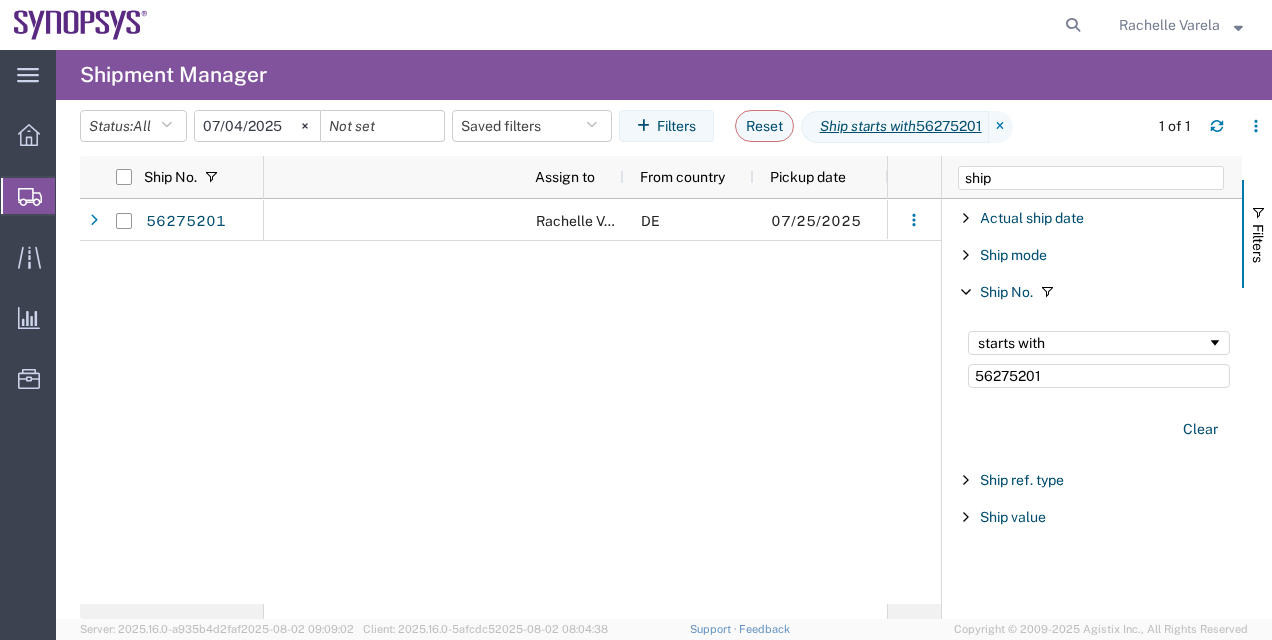 scroll, scrollTop: 0, scrollLeft: 591, axis: horizontal 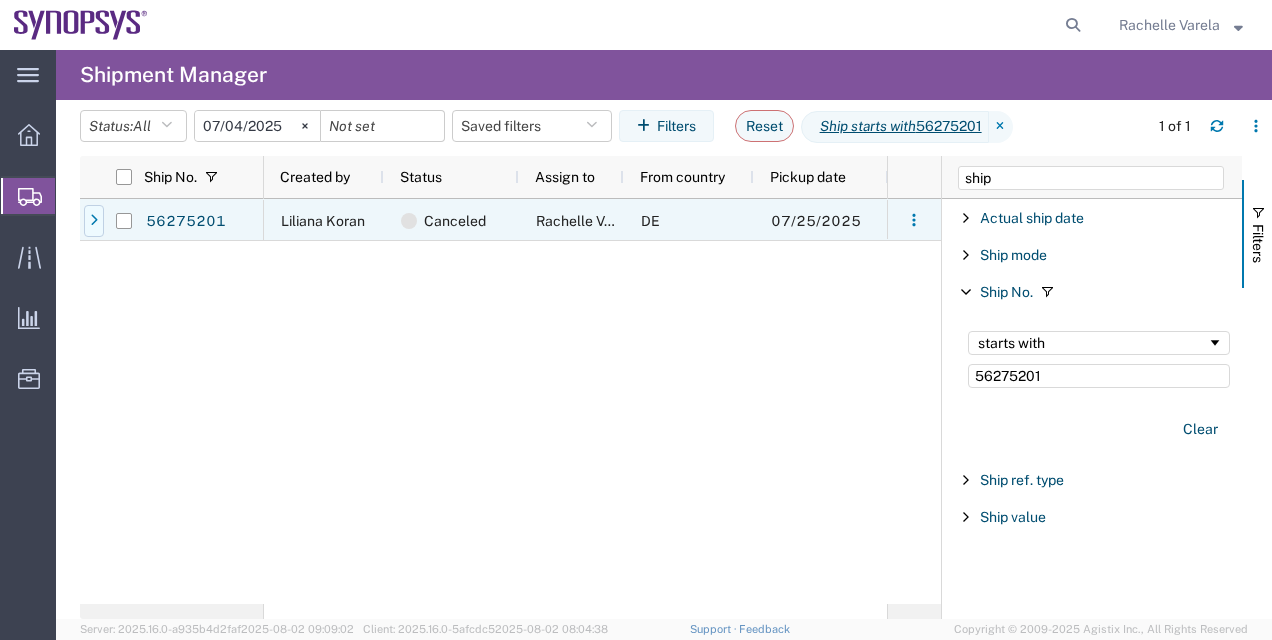 type on "56275201" 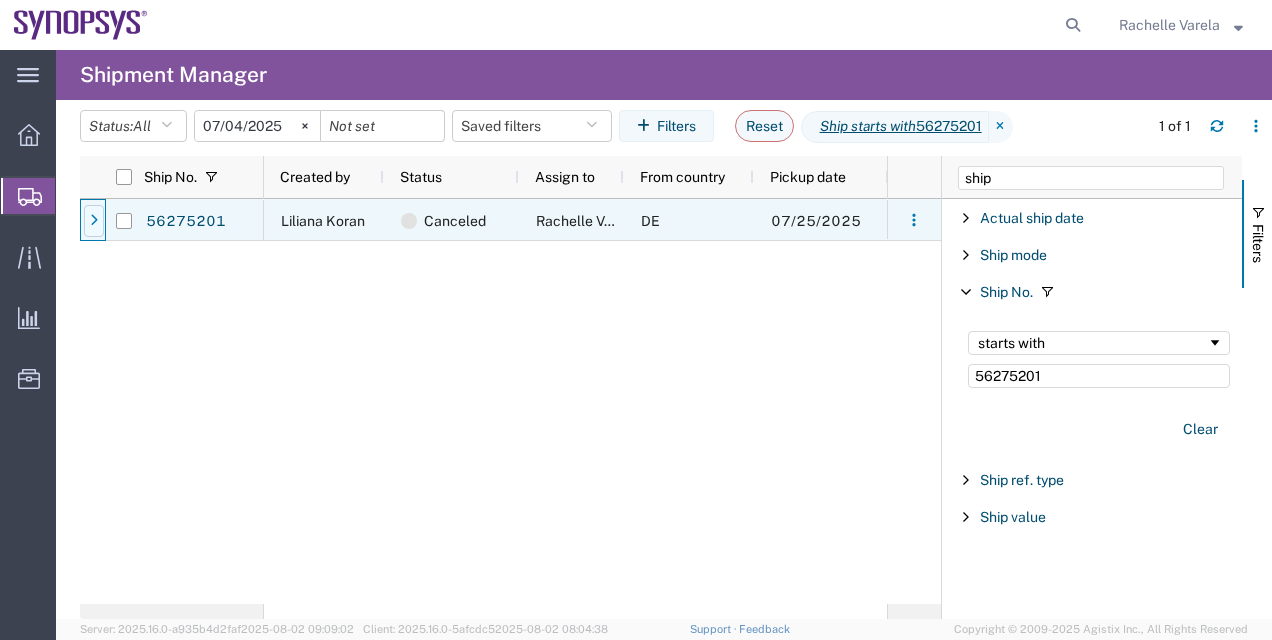 click 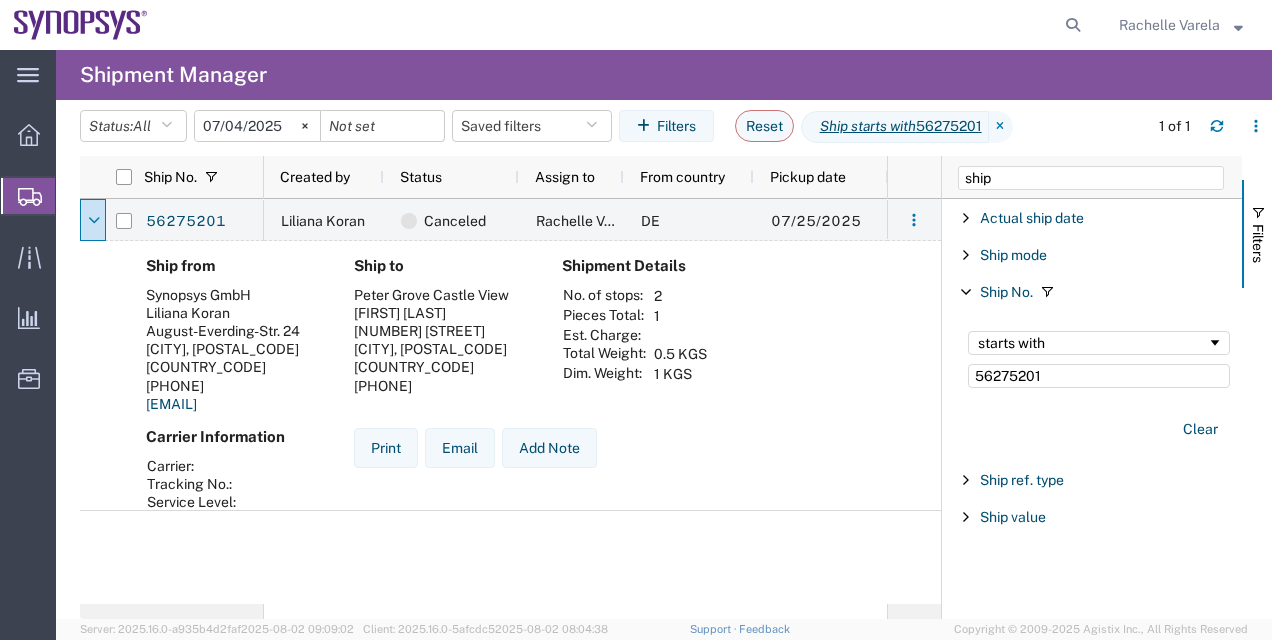 click on "Shipment Manager" 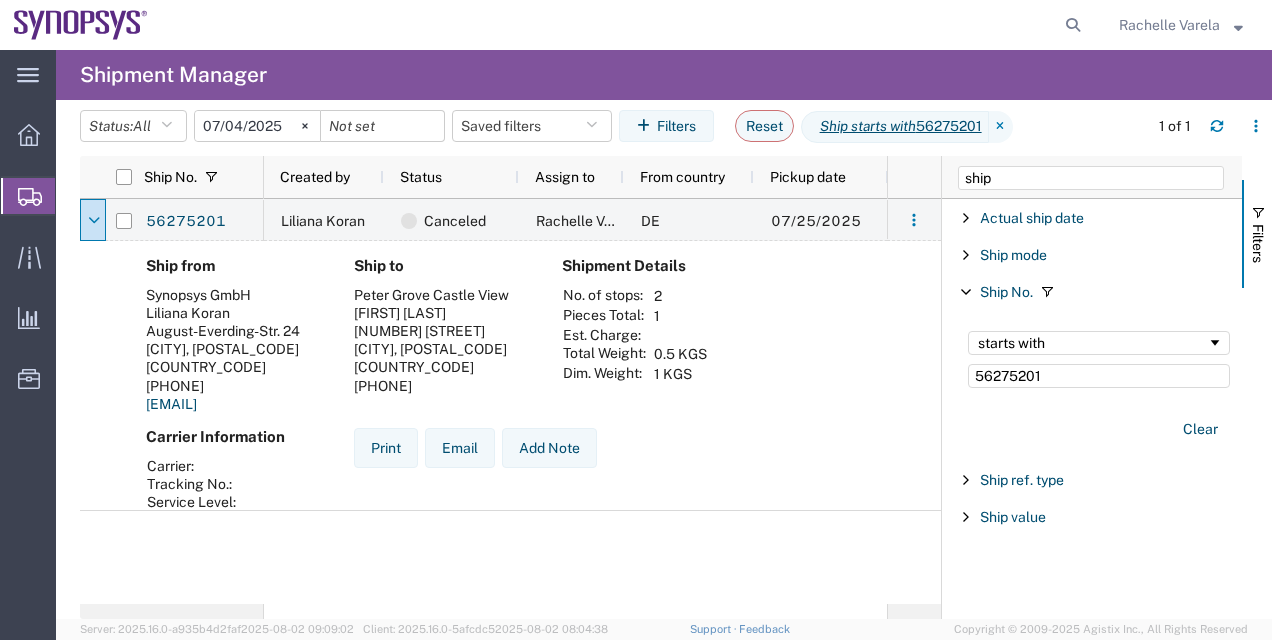click on "Shipment Manager" 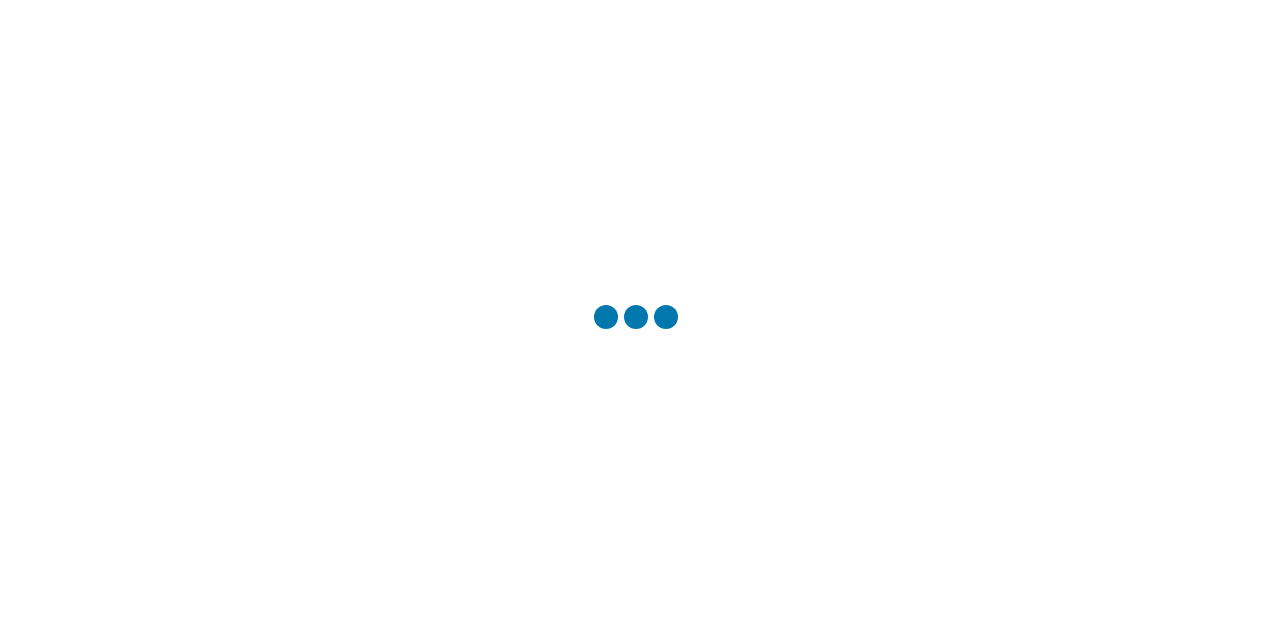 scroll, scrollTop: 0, scrollLeft: 0, axis: both 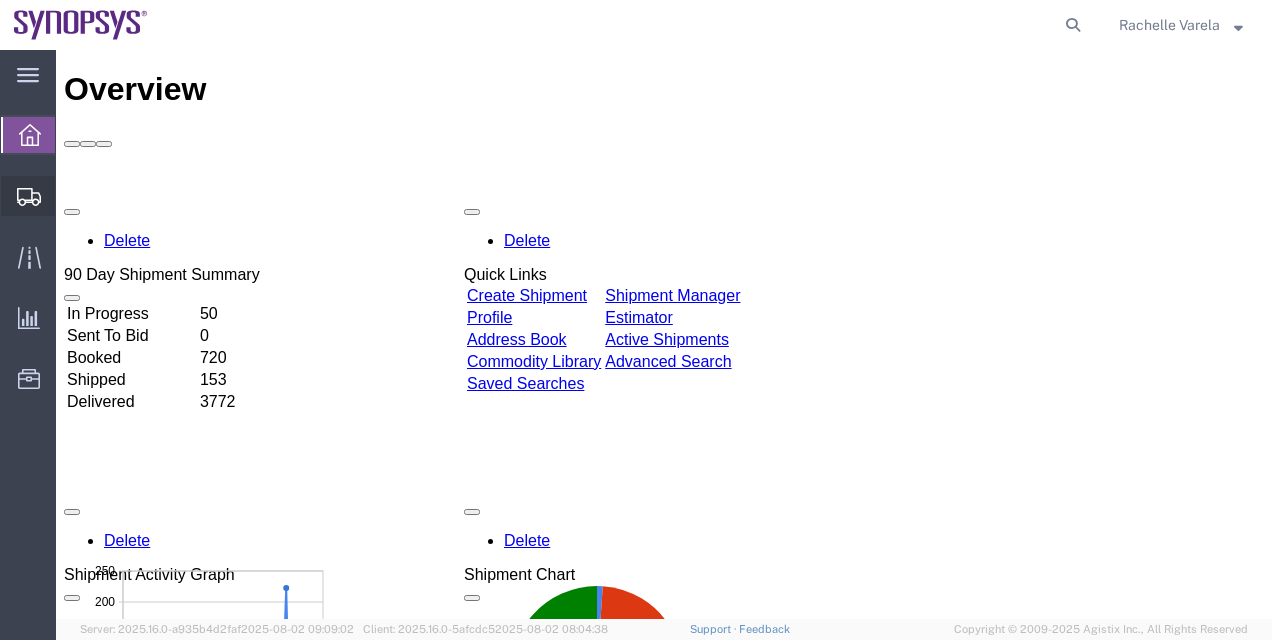 click on "Shipment Manager" 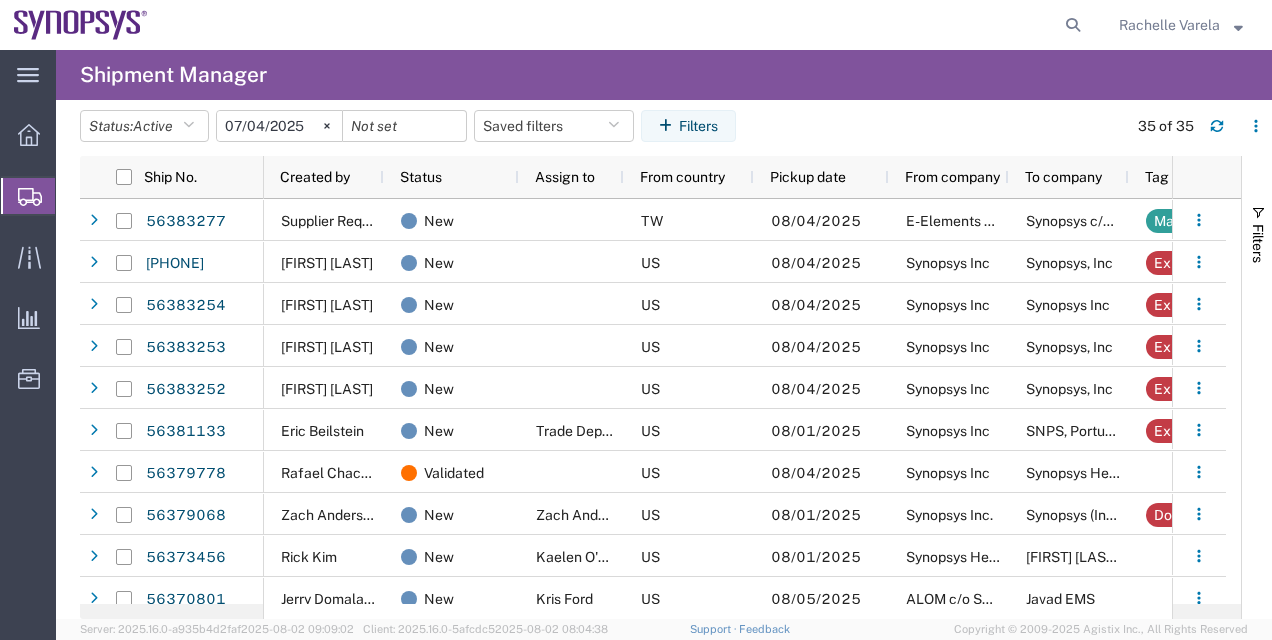 scroll, scrollTop: 118, scrollLeft: 0, axis: vertical 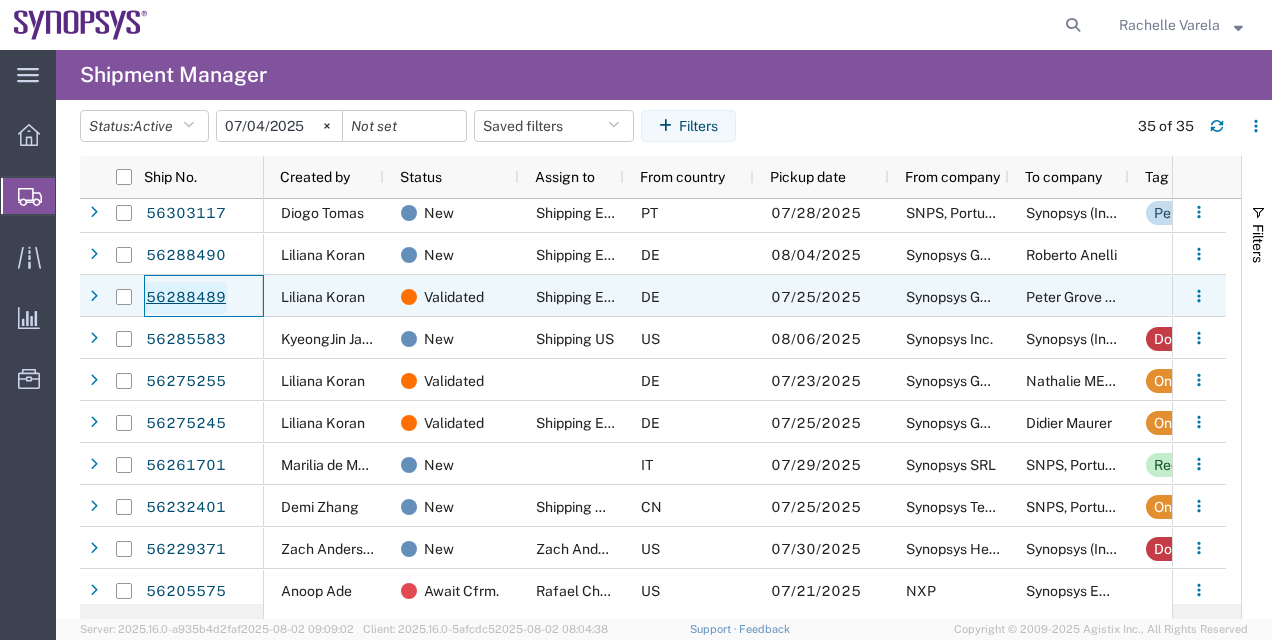 click on "56288489" 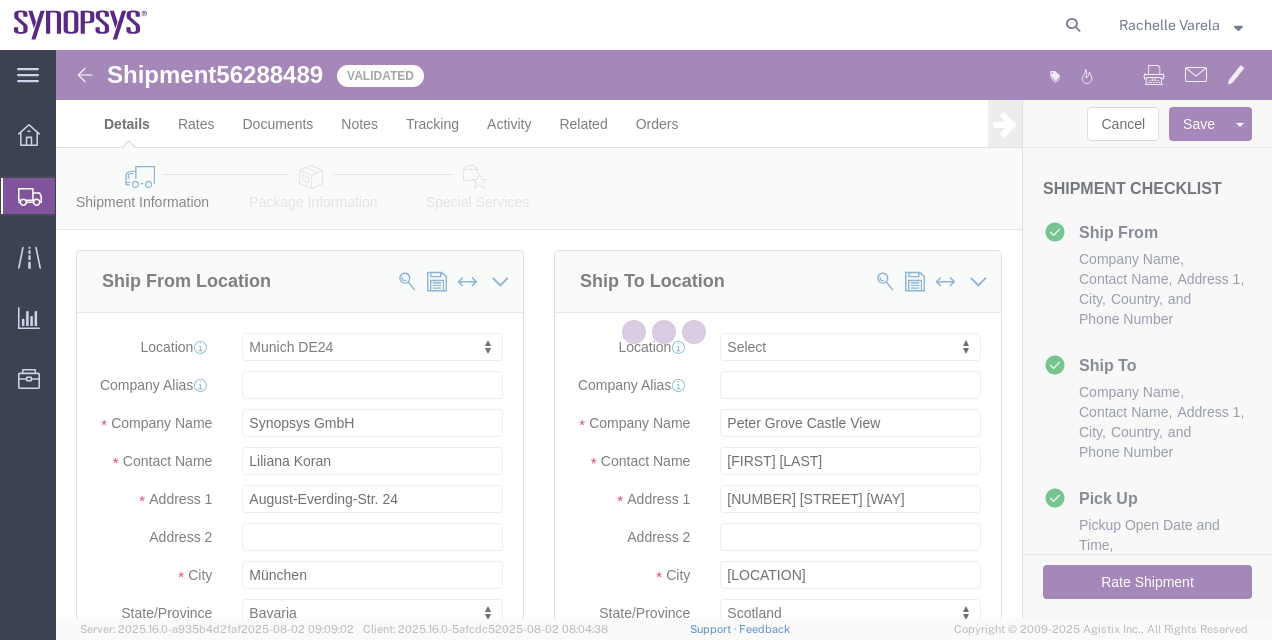select on "71411" 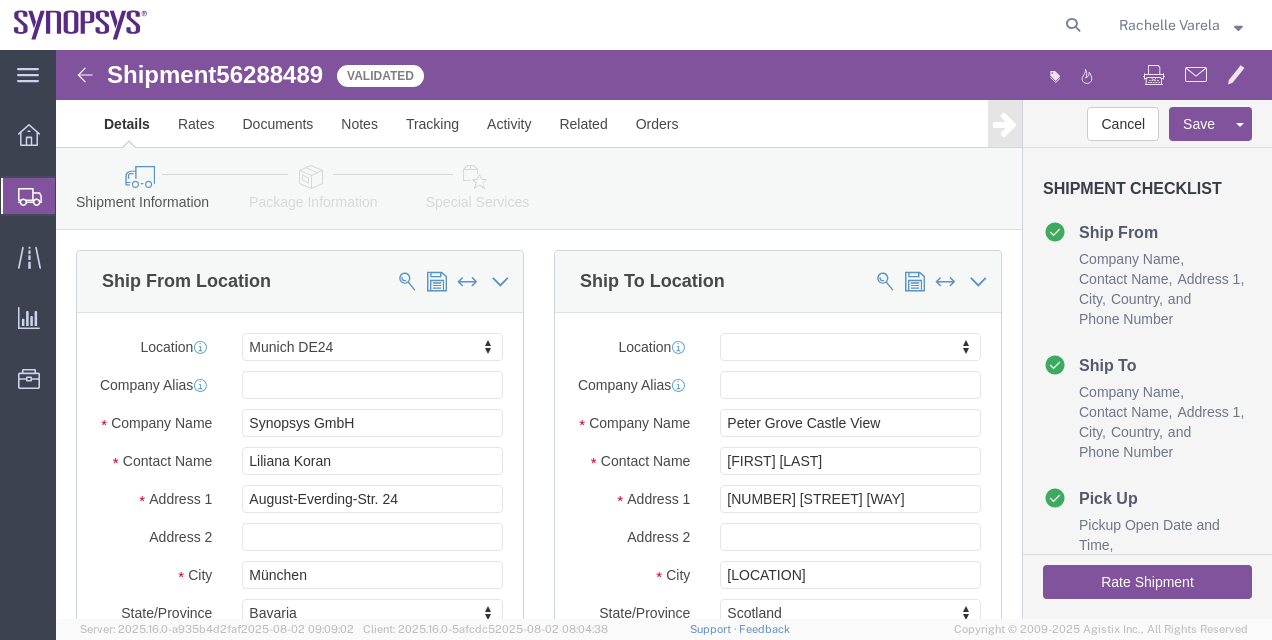 click on "56288489" 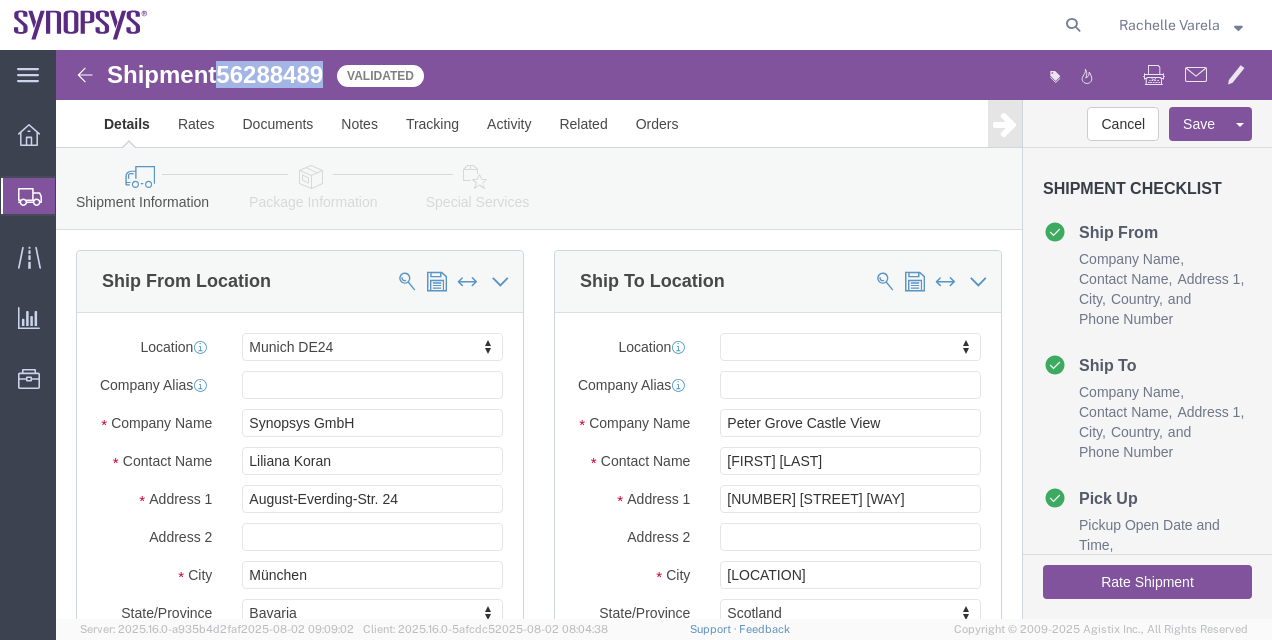 drag, startPoint x: 296, startPoint y: 77, endPoint x: 240, endPoint y: 27, distance: 75.073296 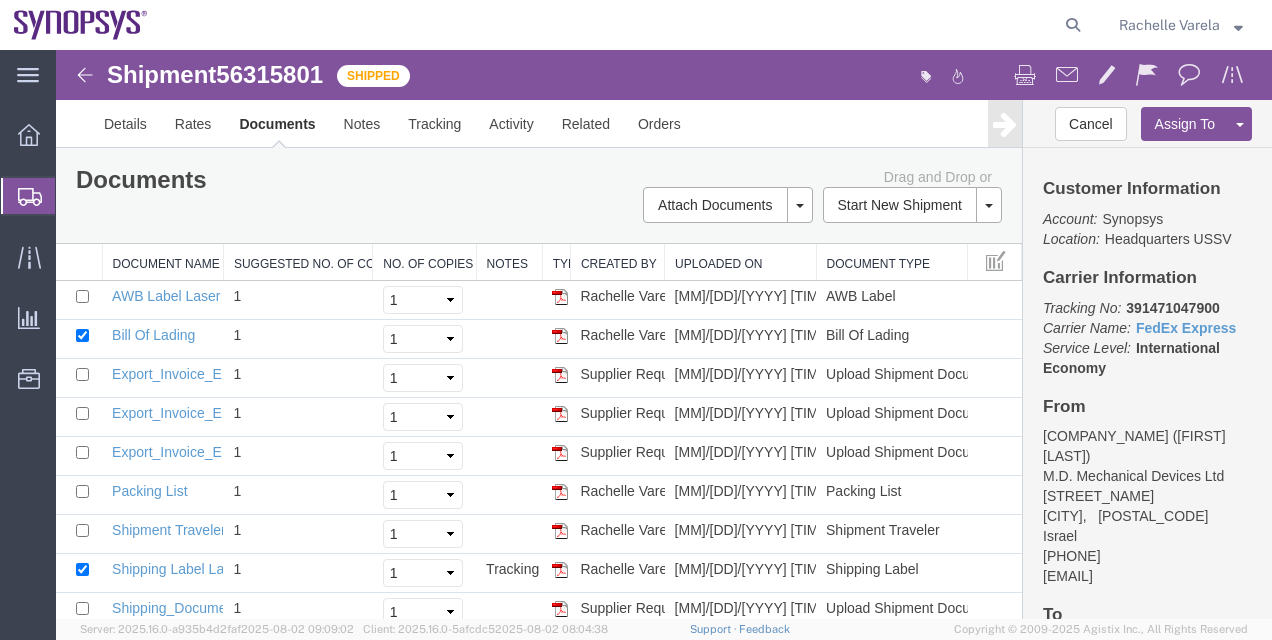 scroll, scrollTop: 144, scrollLeft: 0, axis: vertical 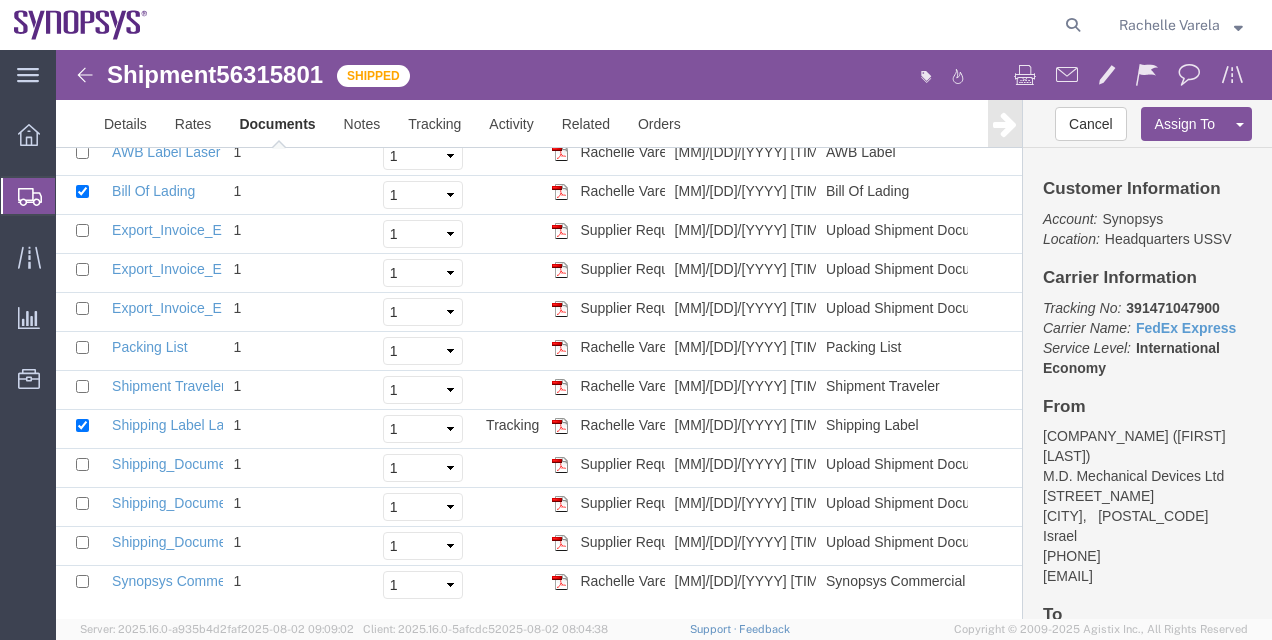 click on "Shipment Manager" 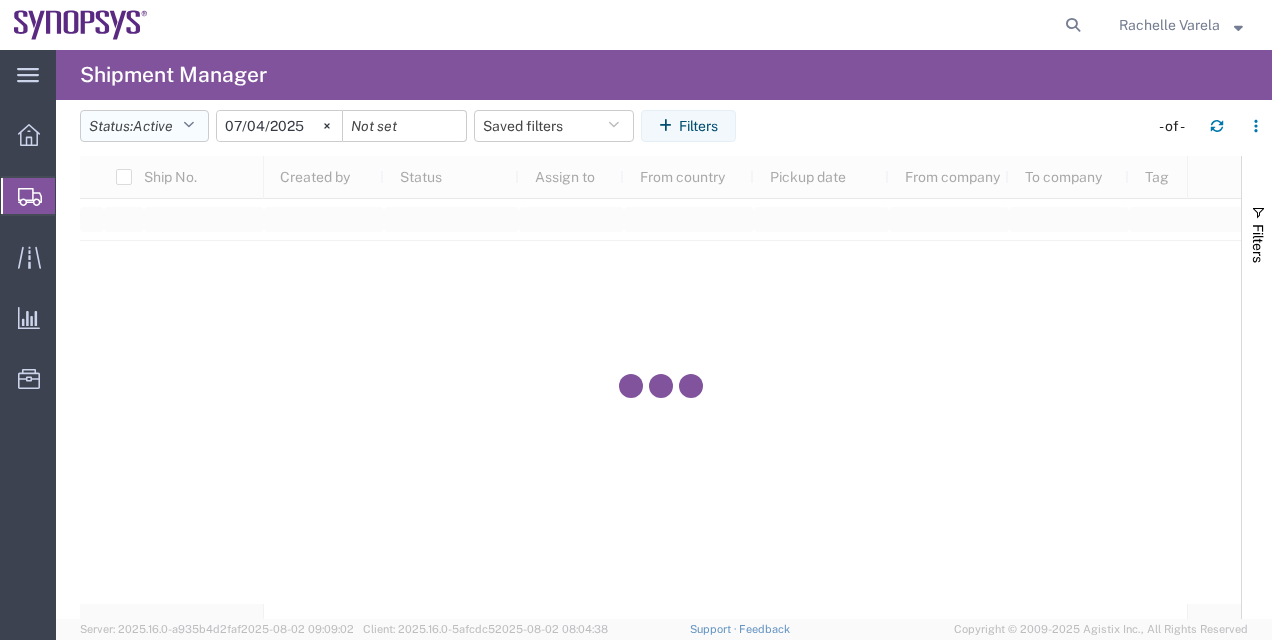 click on "Status:  Active" 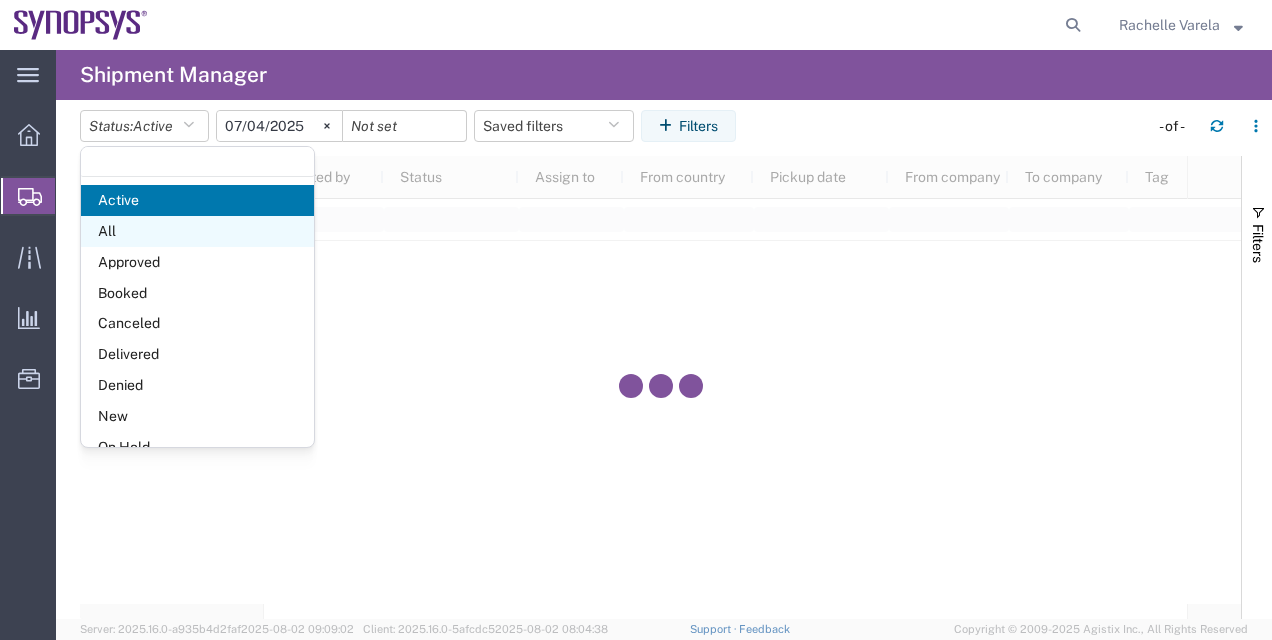 click on "All" 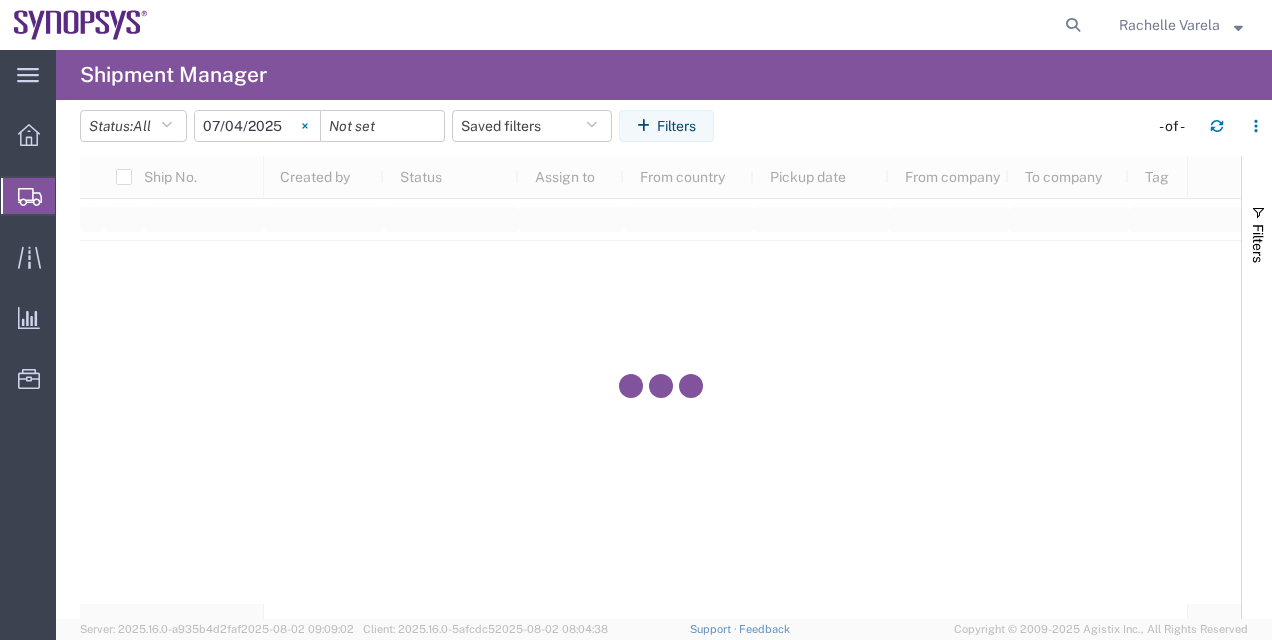 click at bounding box center [305, 126] 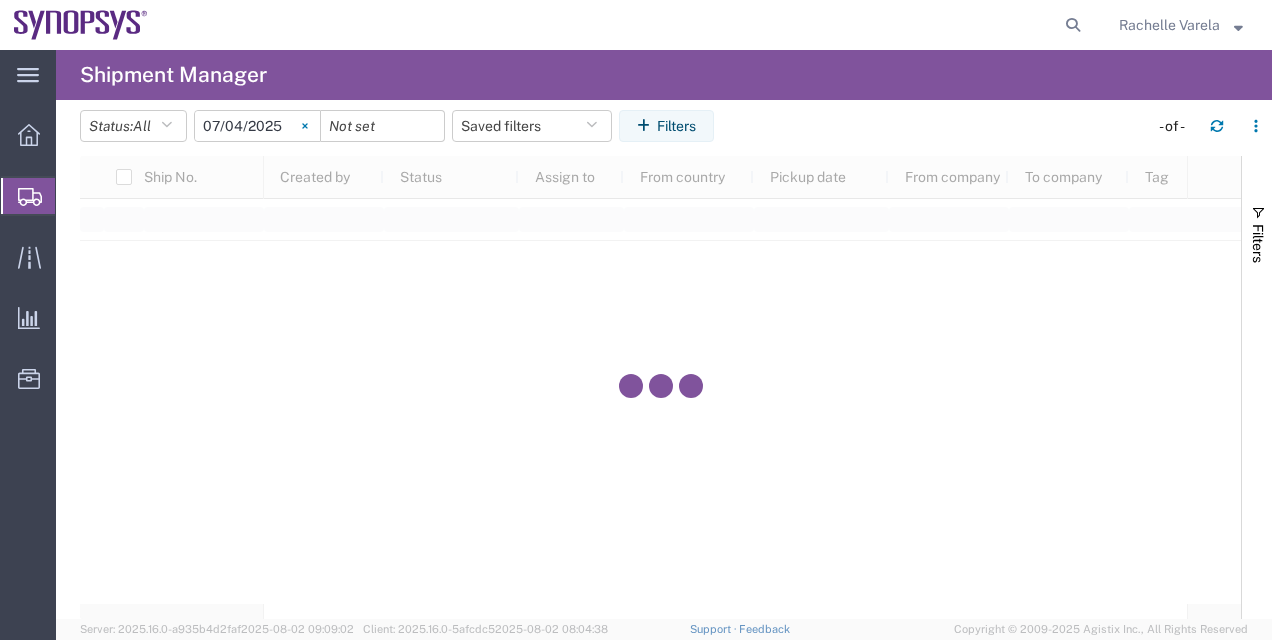 type 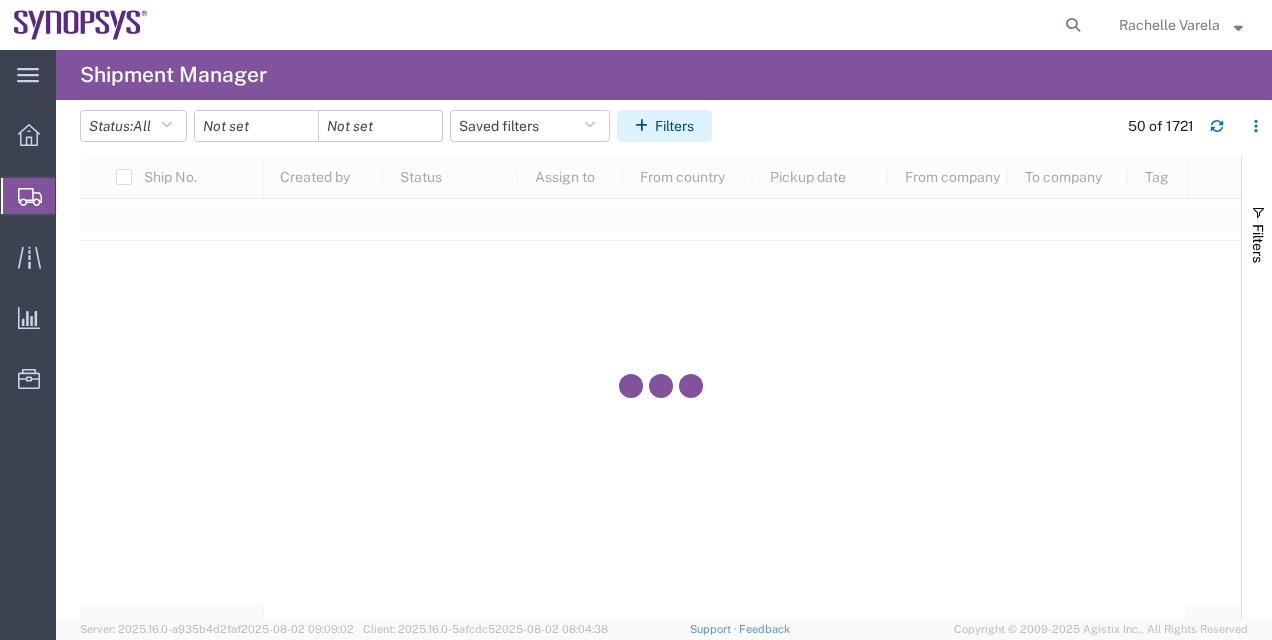 click on "Filters" 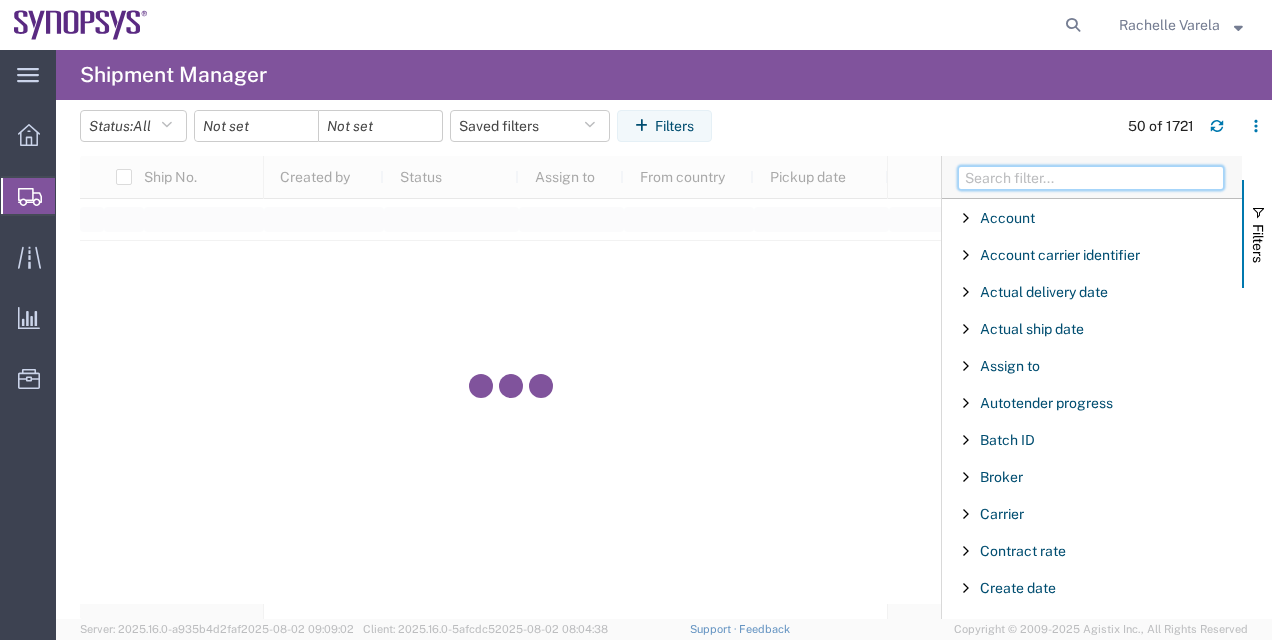 click at bounding box center (1091, 178) 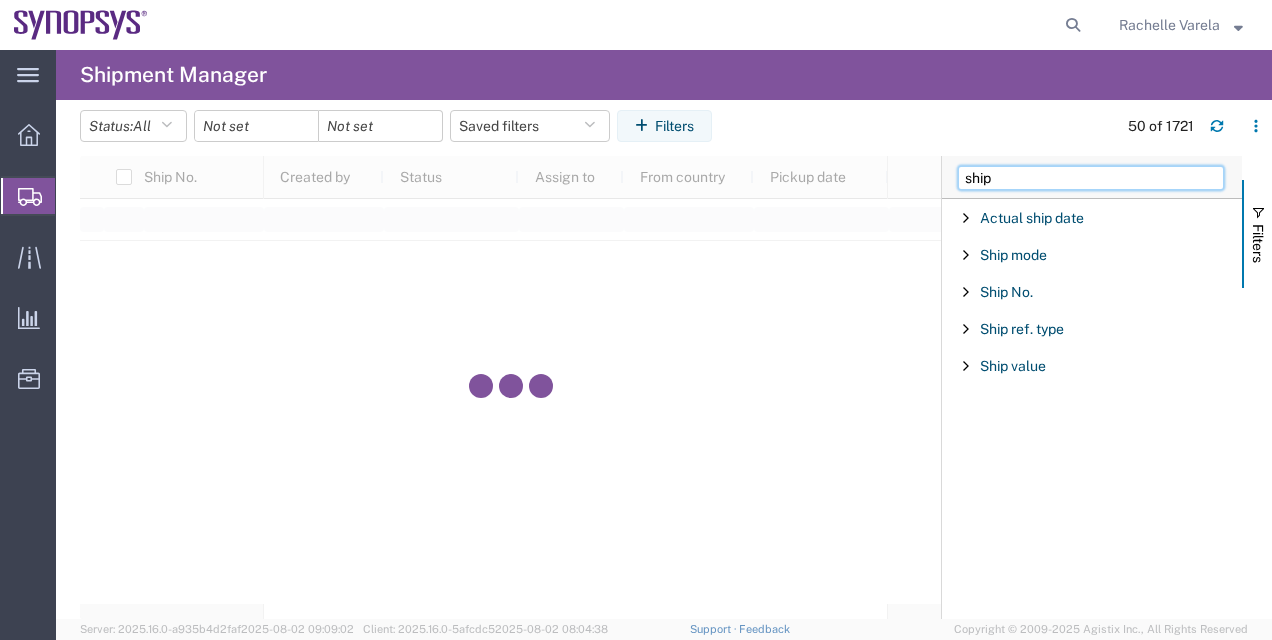 type on "ship" 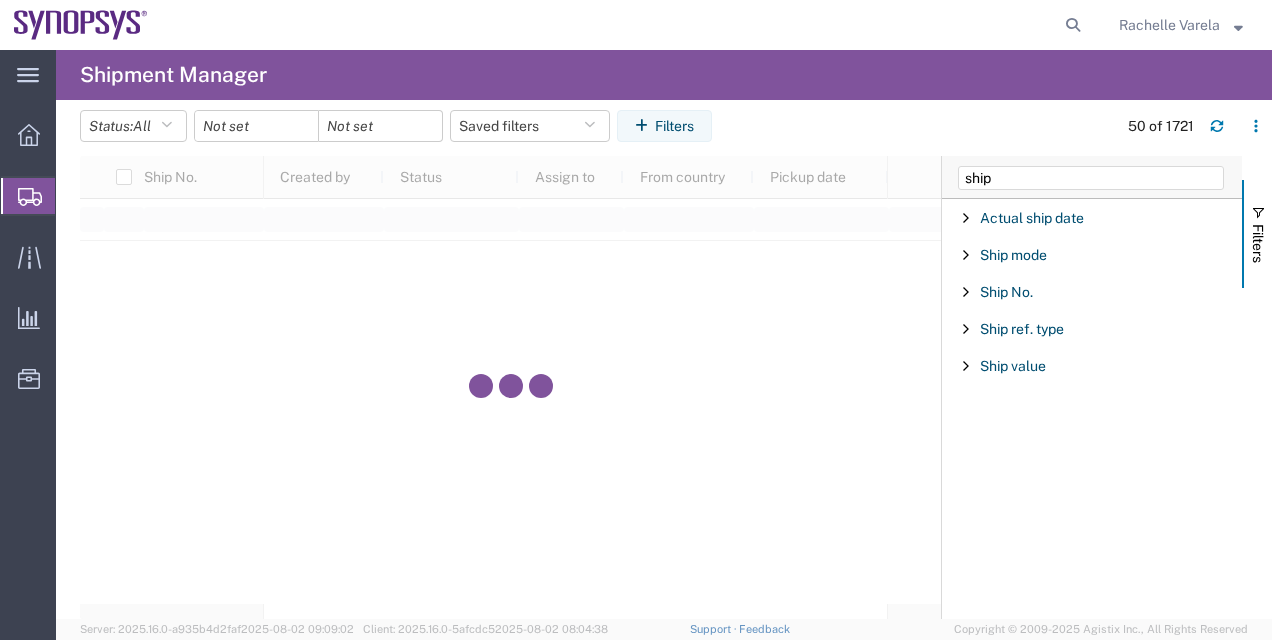 click on "Ship No." at bounding box center [1092, 292] 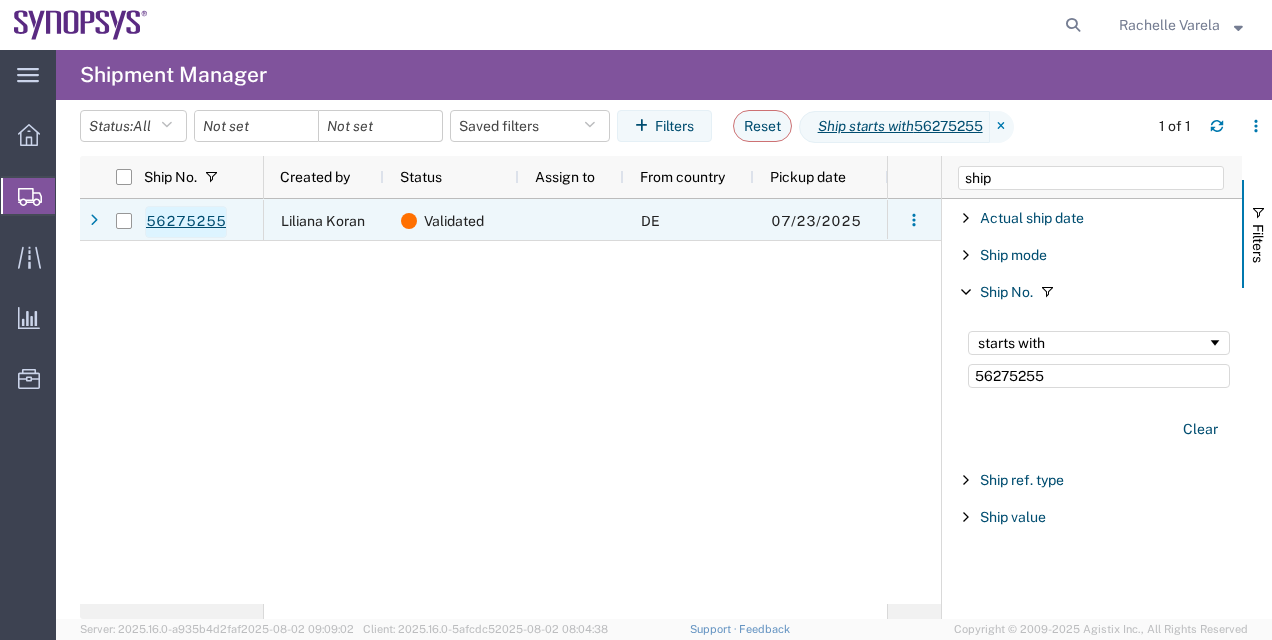 type on "56275255" 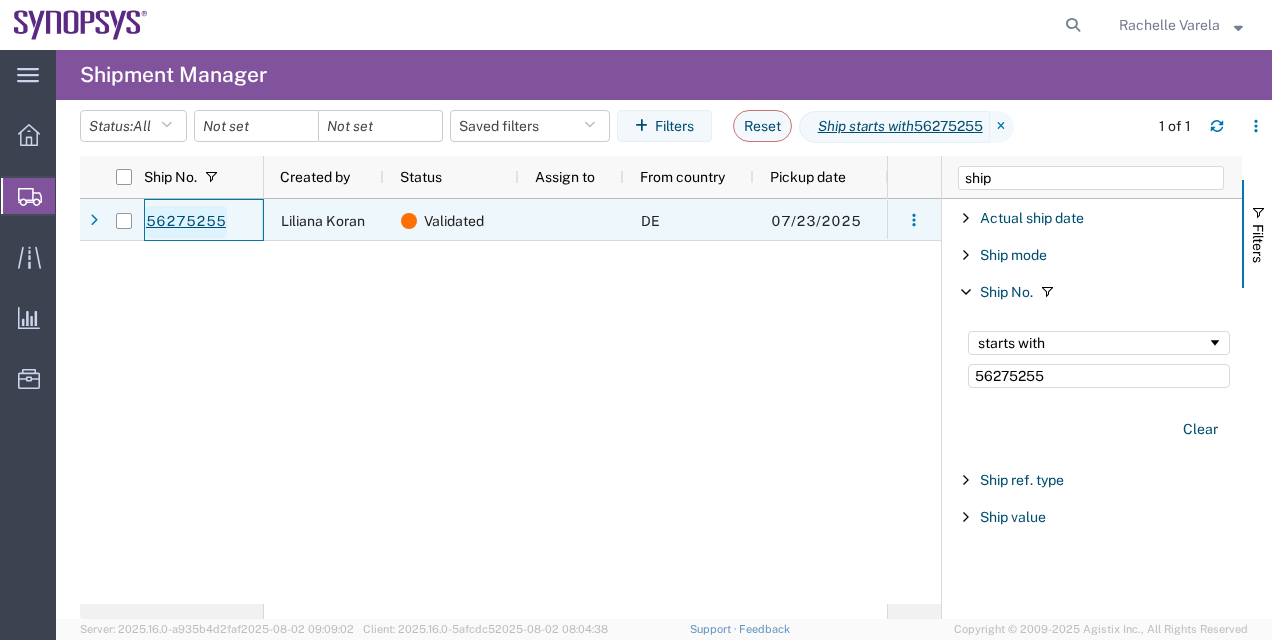 click on "56275255" 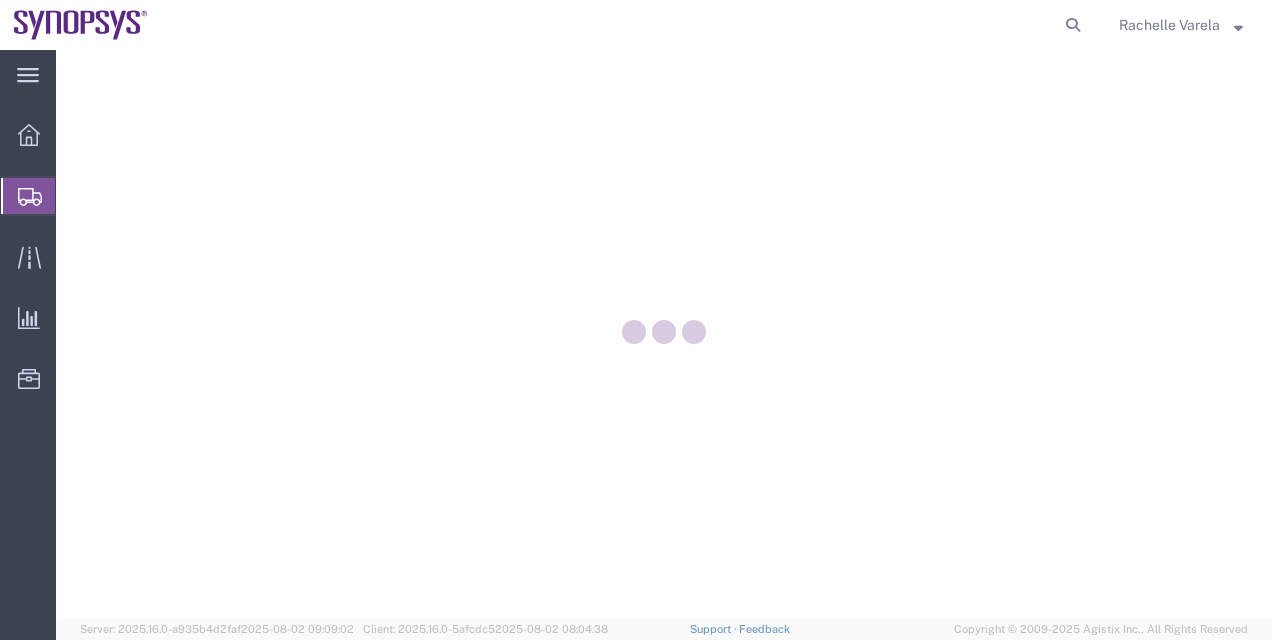 scroll, scrollTop: 0, scrollLeft: 0, axis: both 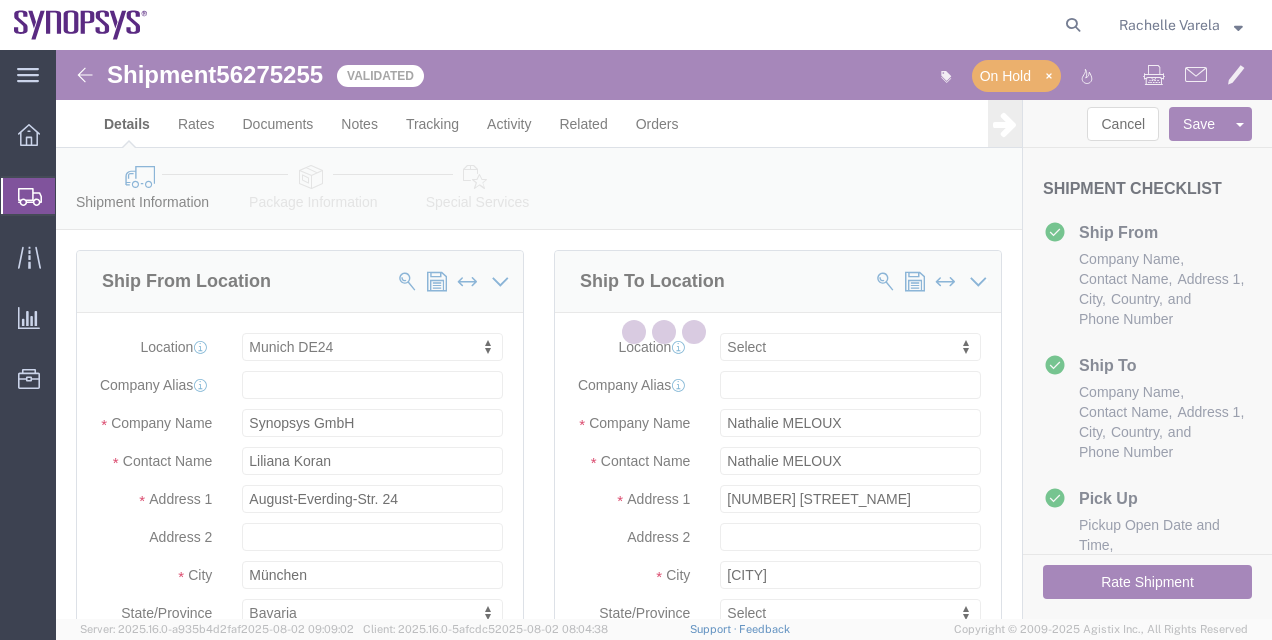 select on "71411" 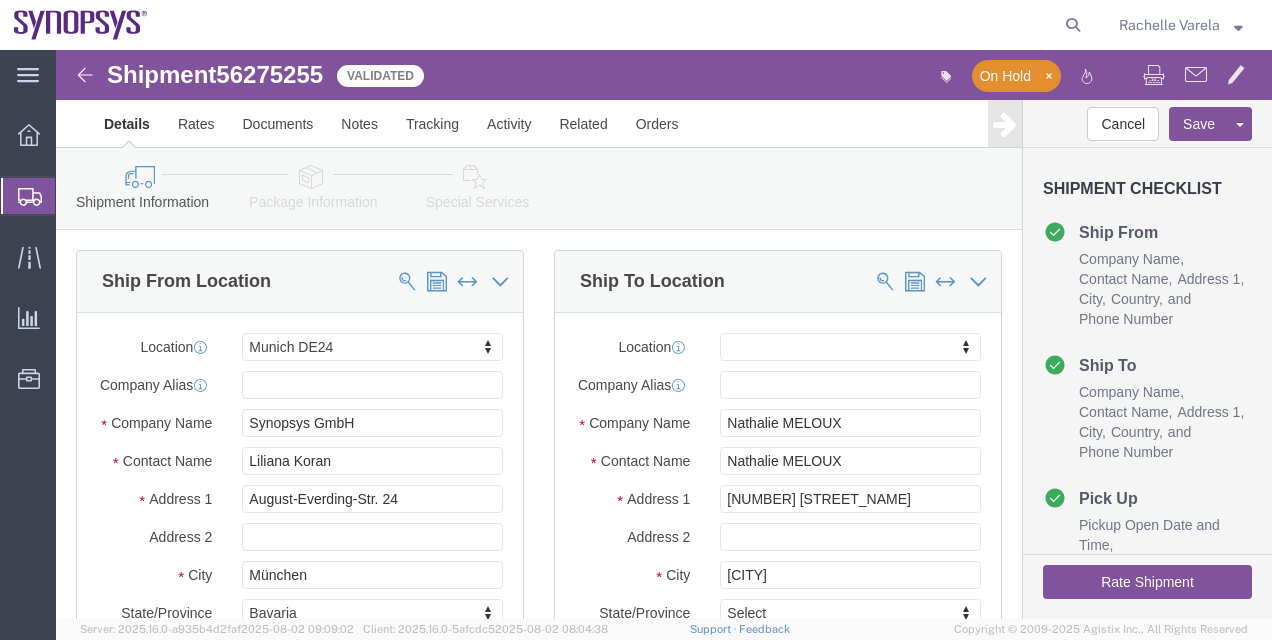 click on "Package Information" 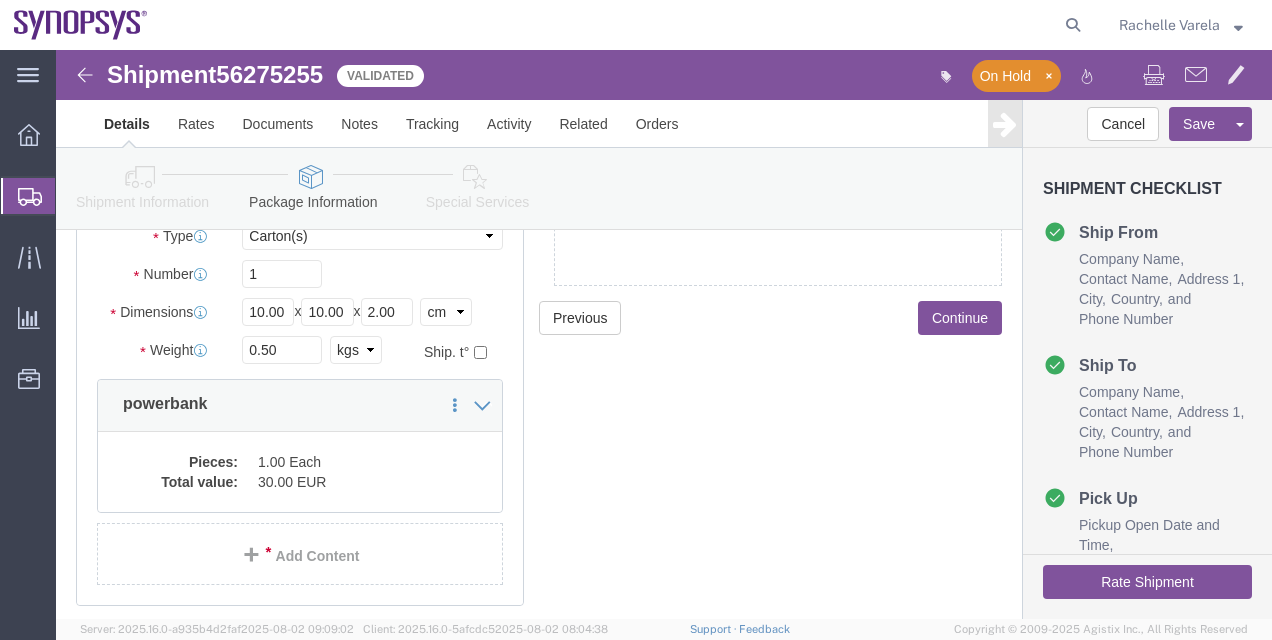 scroll, scrollTop: 208, scrollLeft: 0, axis: vertical 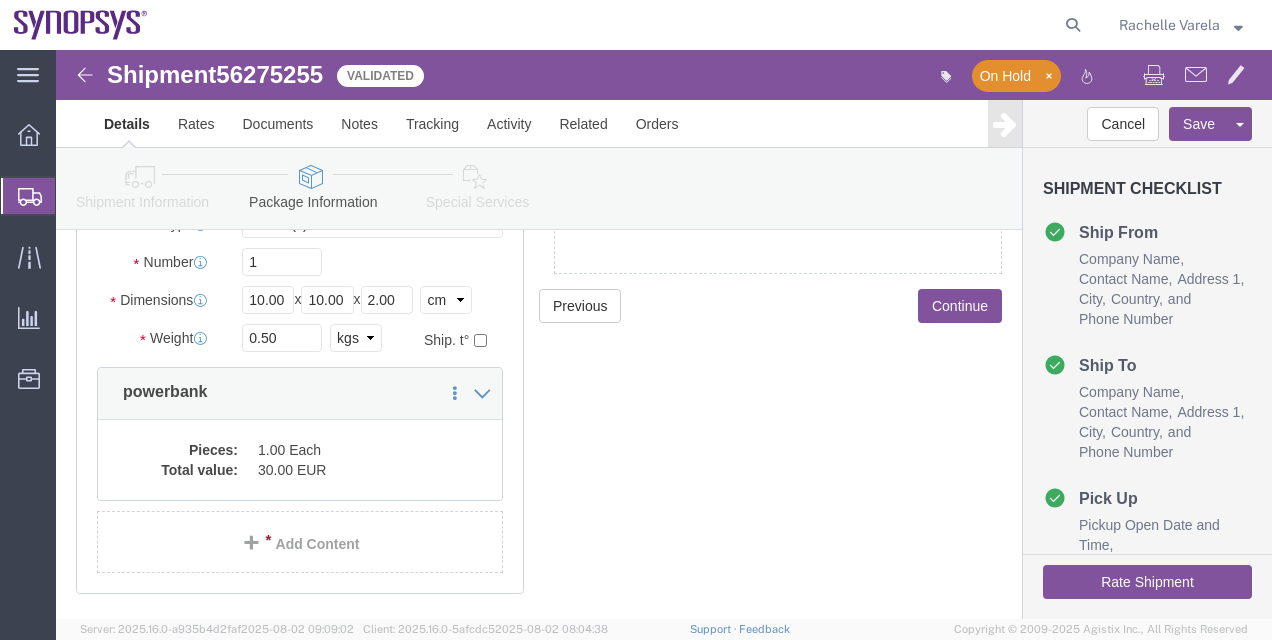 click on "Shipment Manager" 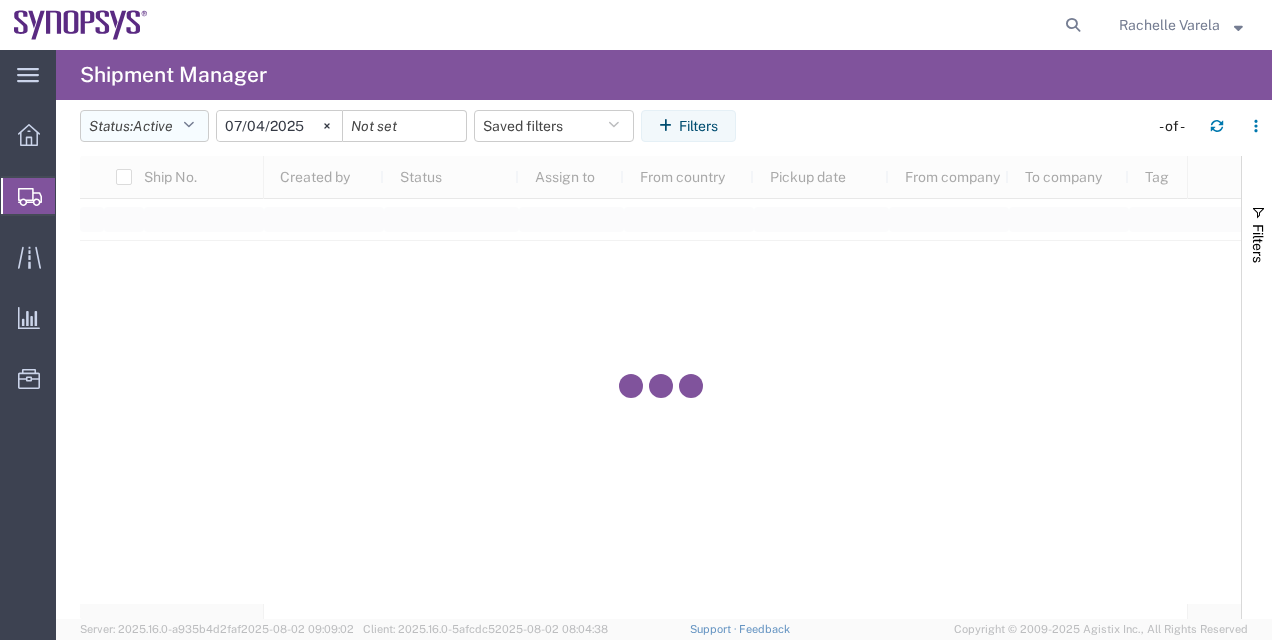 click on "Status:  Active" 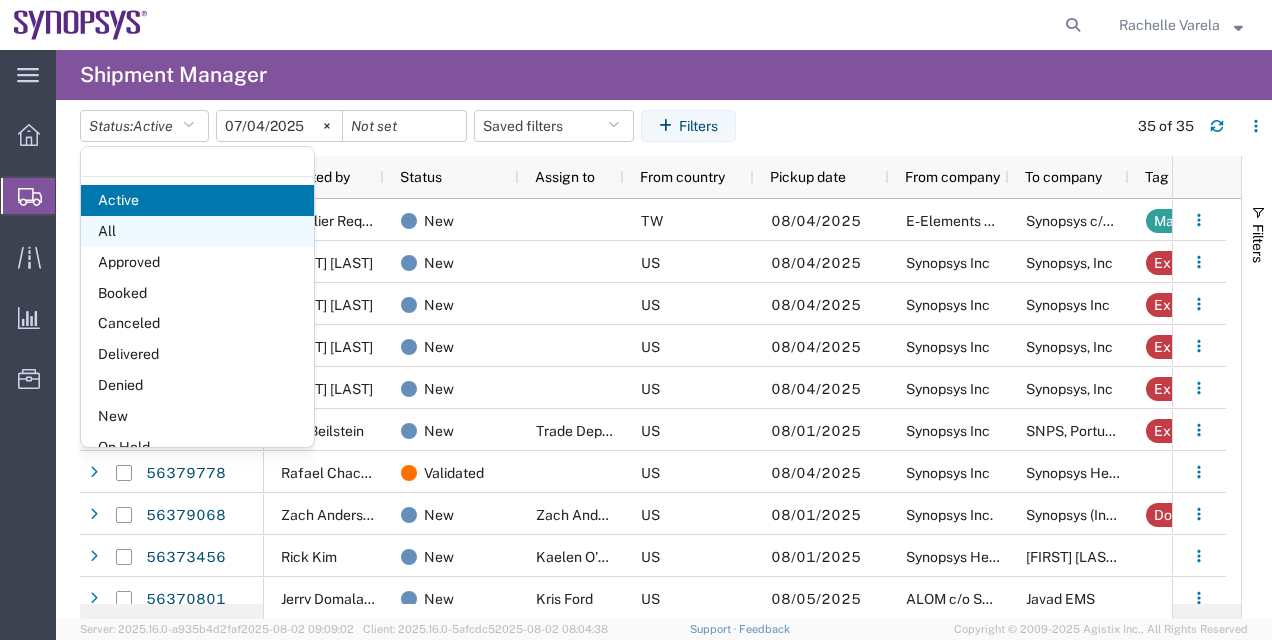 click on "All" 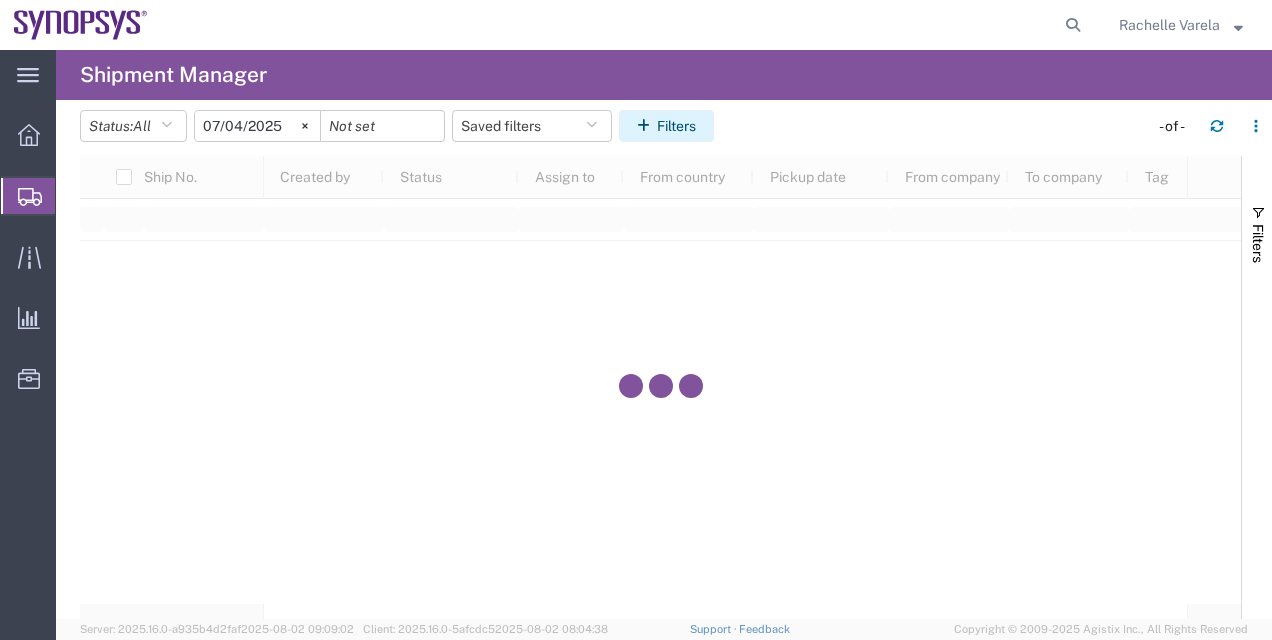 click on "Filters" 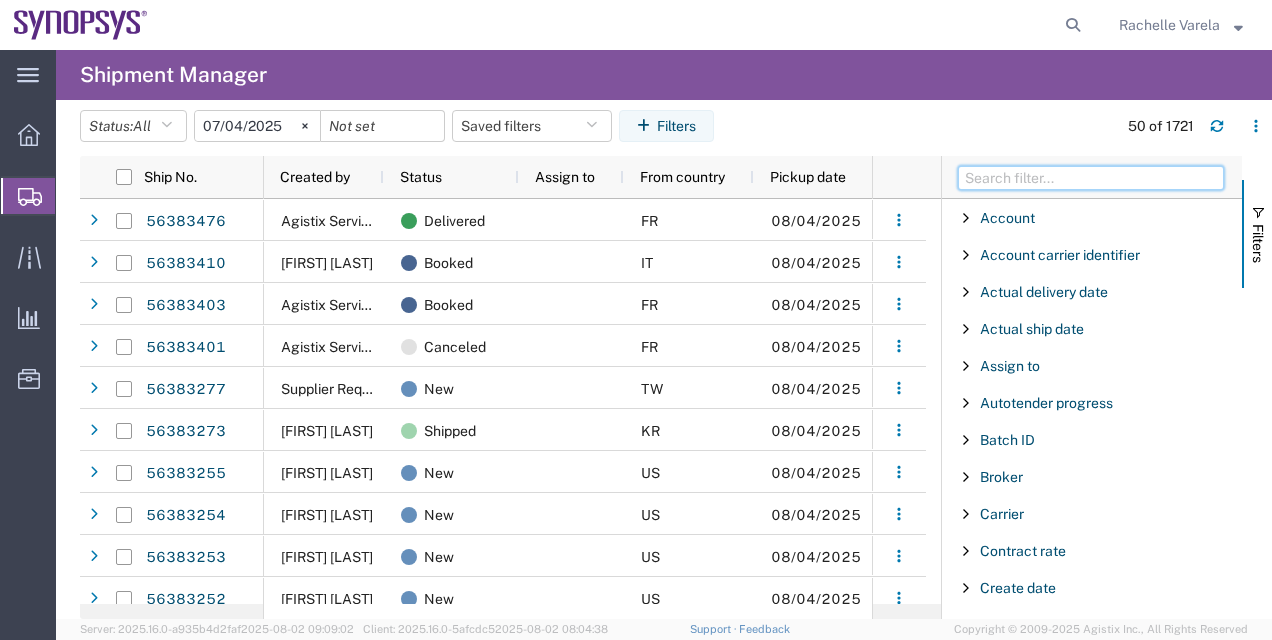 click at bounding box center [1091, 178] 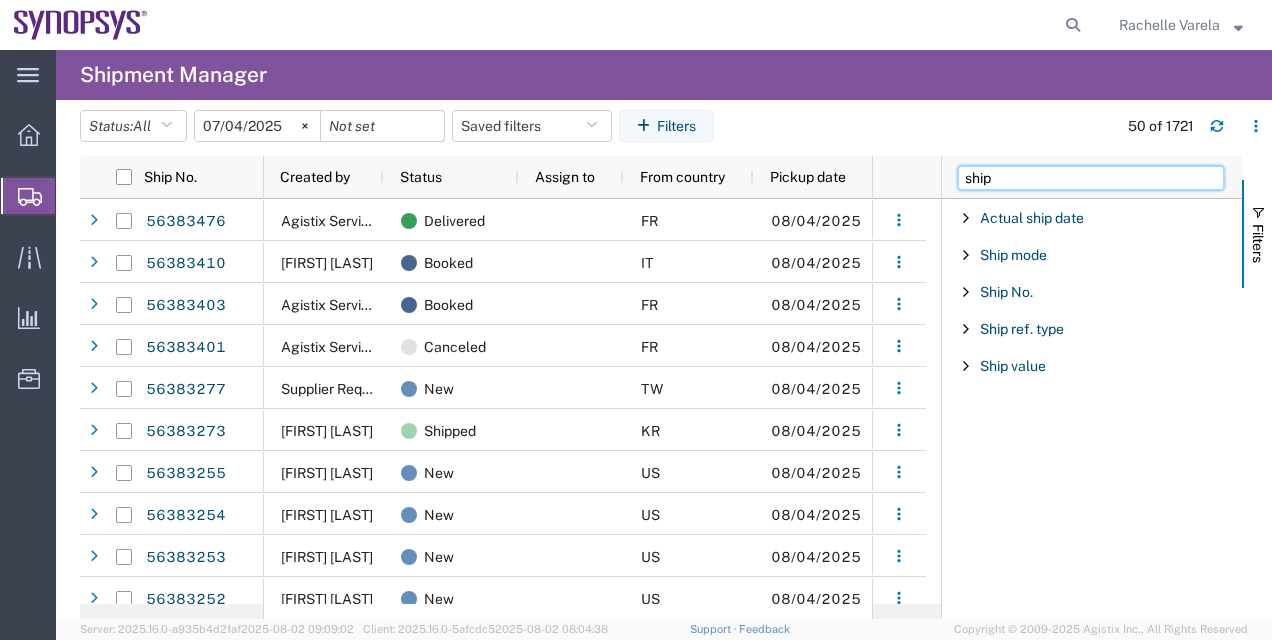 type on "ship" 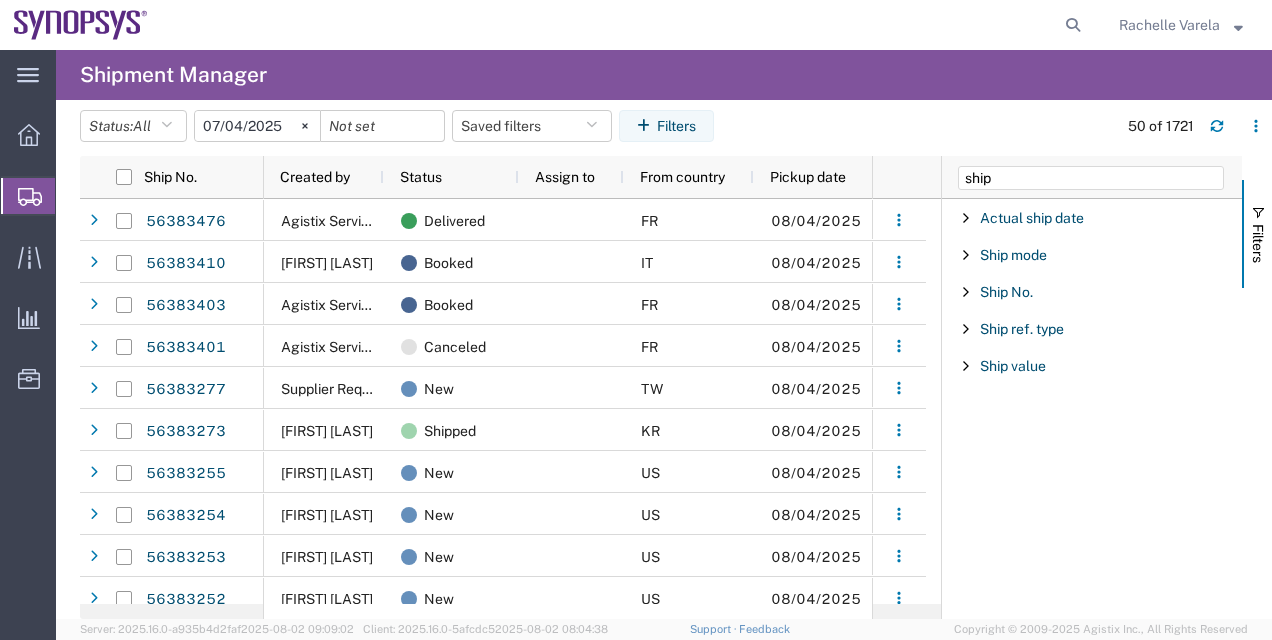 click on "Ship No." at bounding box center (1092, 292) 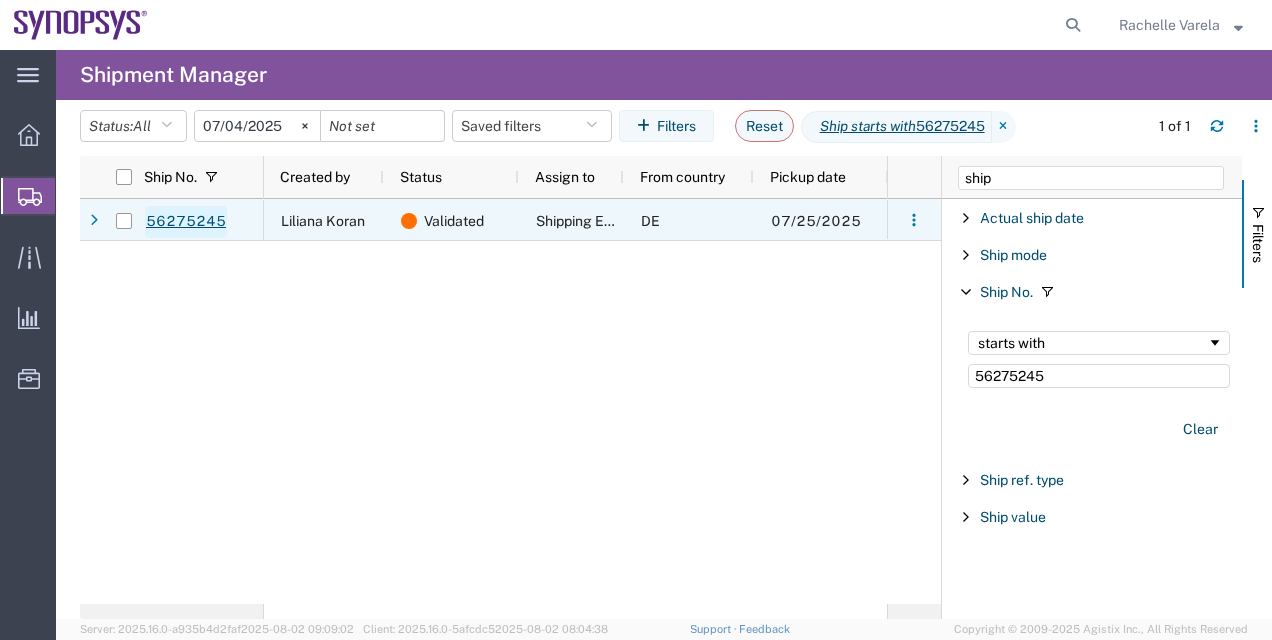 type on "56275245" 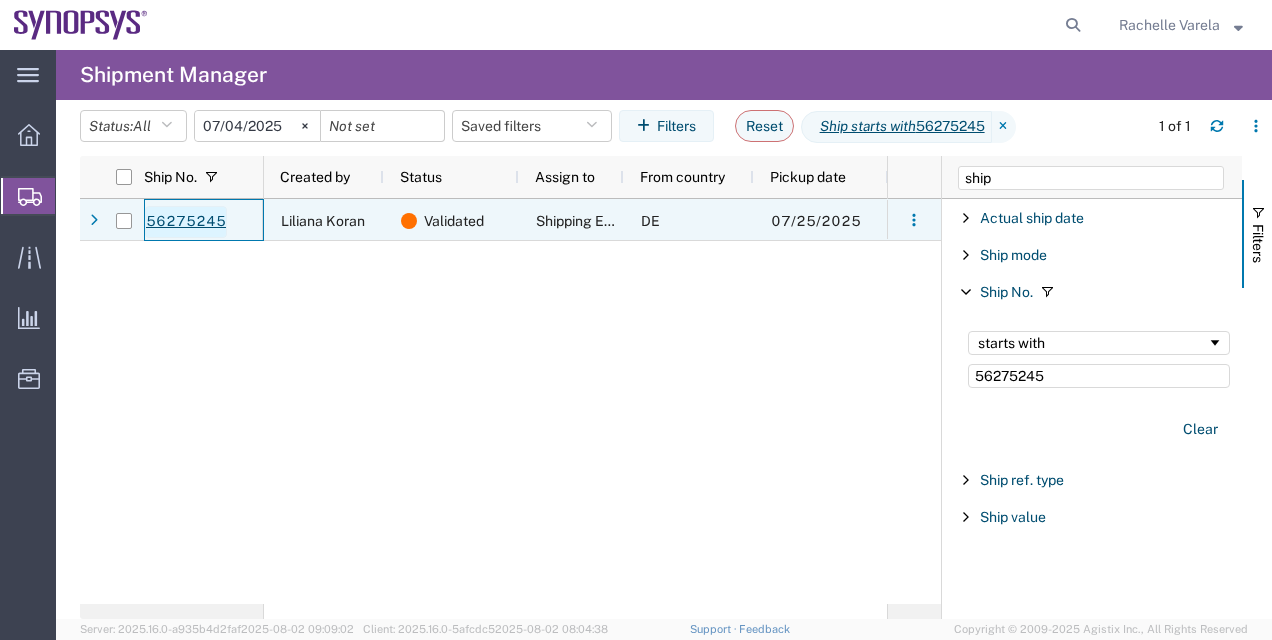 click on "56275245" 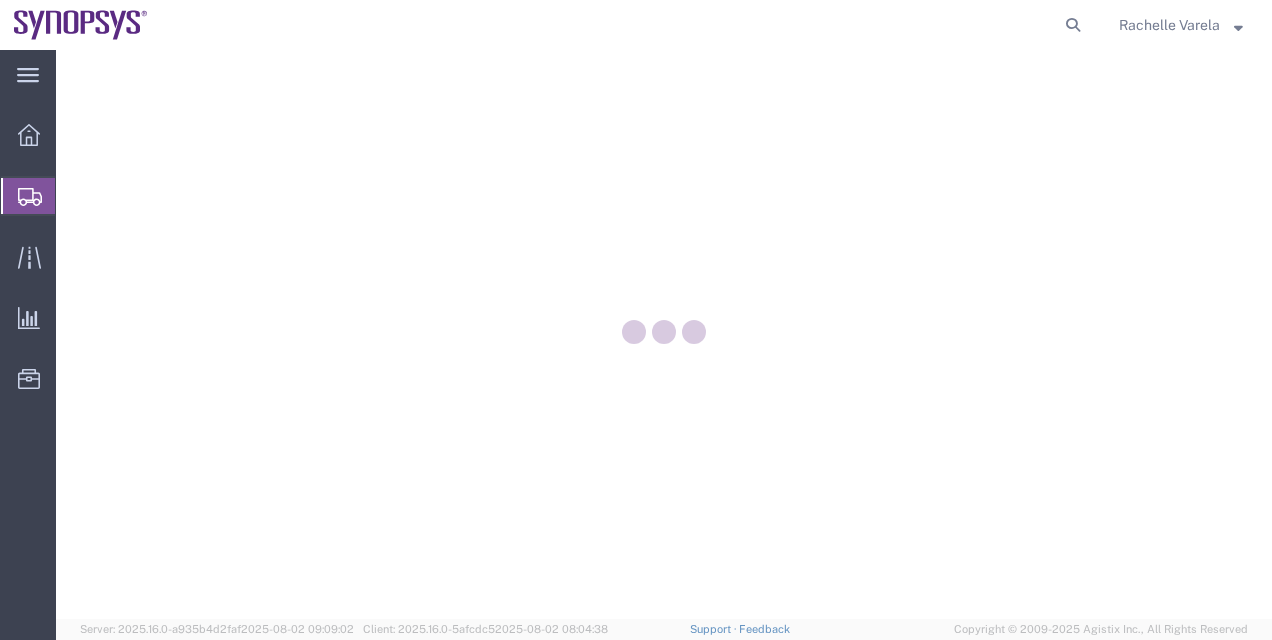 scroll, scrollTop: 0, scrollLeft: 0, axis: both 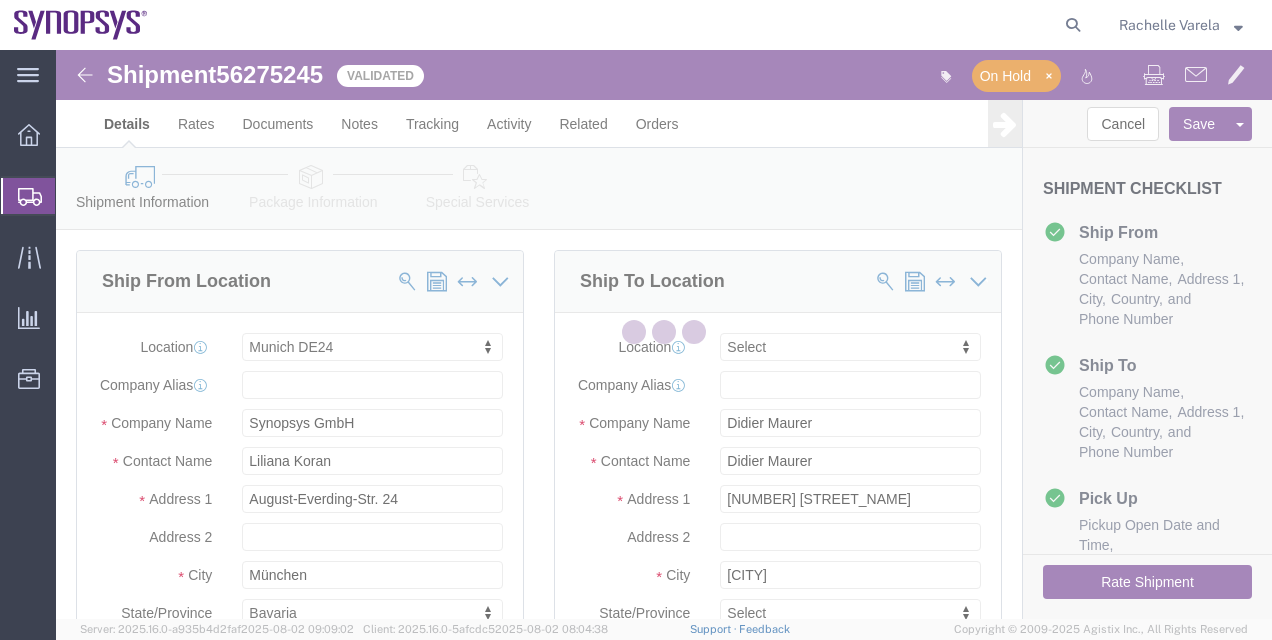 select on "71411" 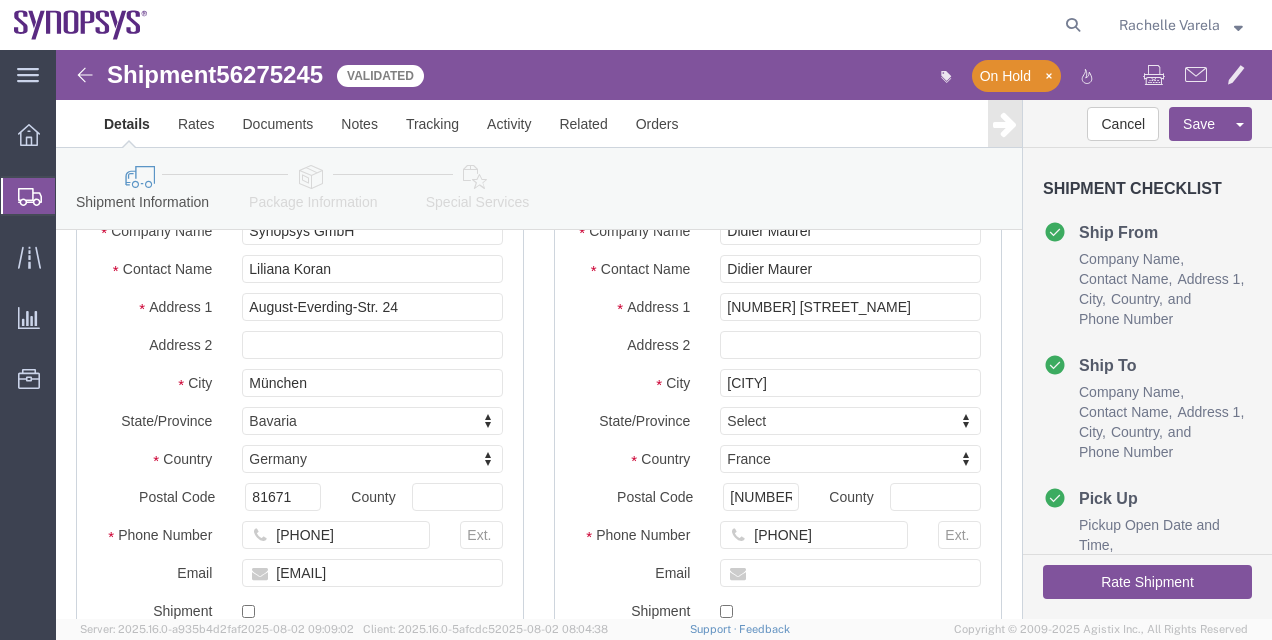 scroll, scrollTop: 197, scrollLeft: 0, axis: vertical 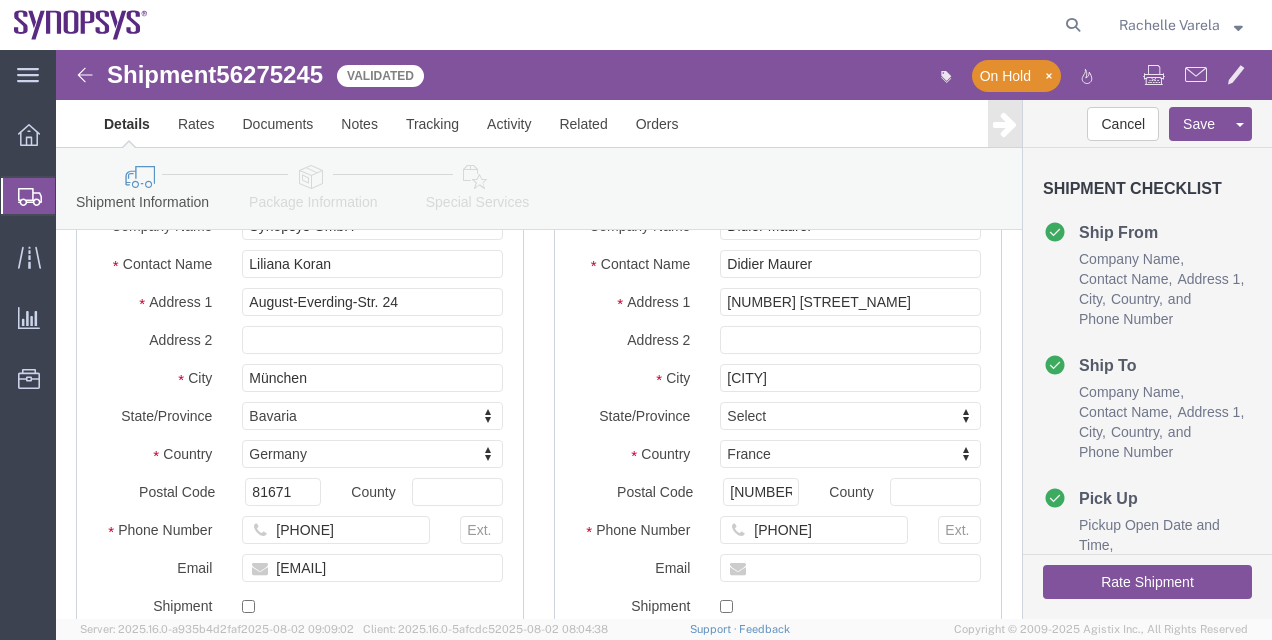 click on "Package Information" 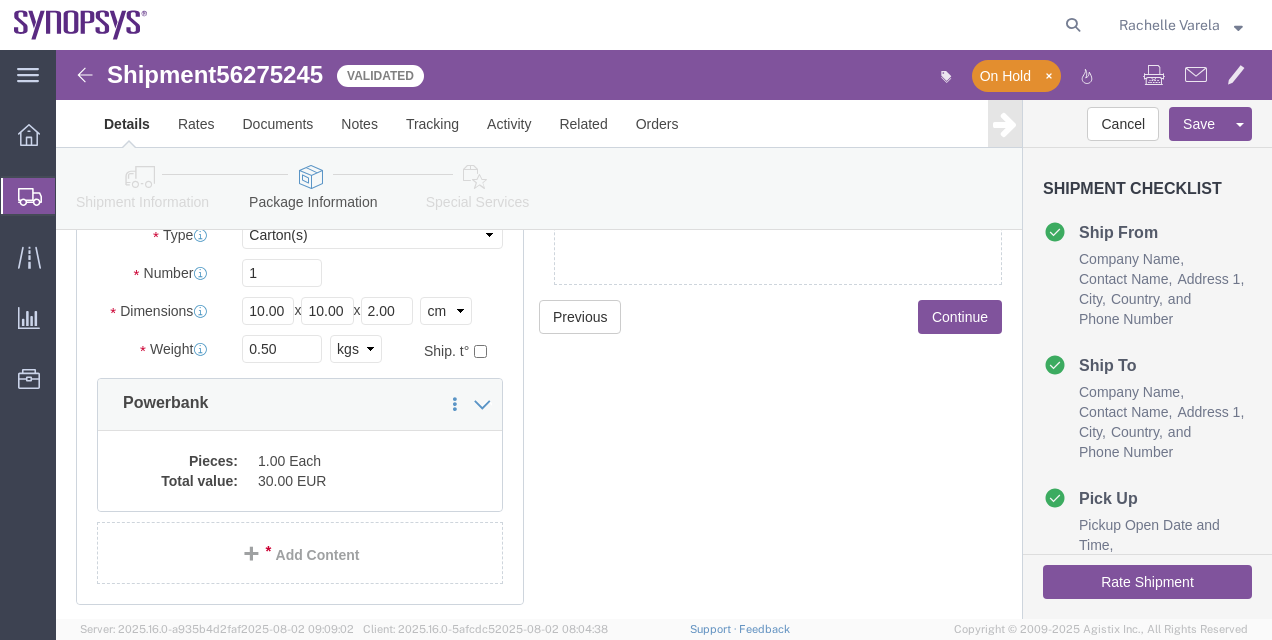 click on "Shipment Manager" 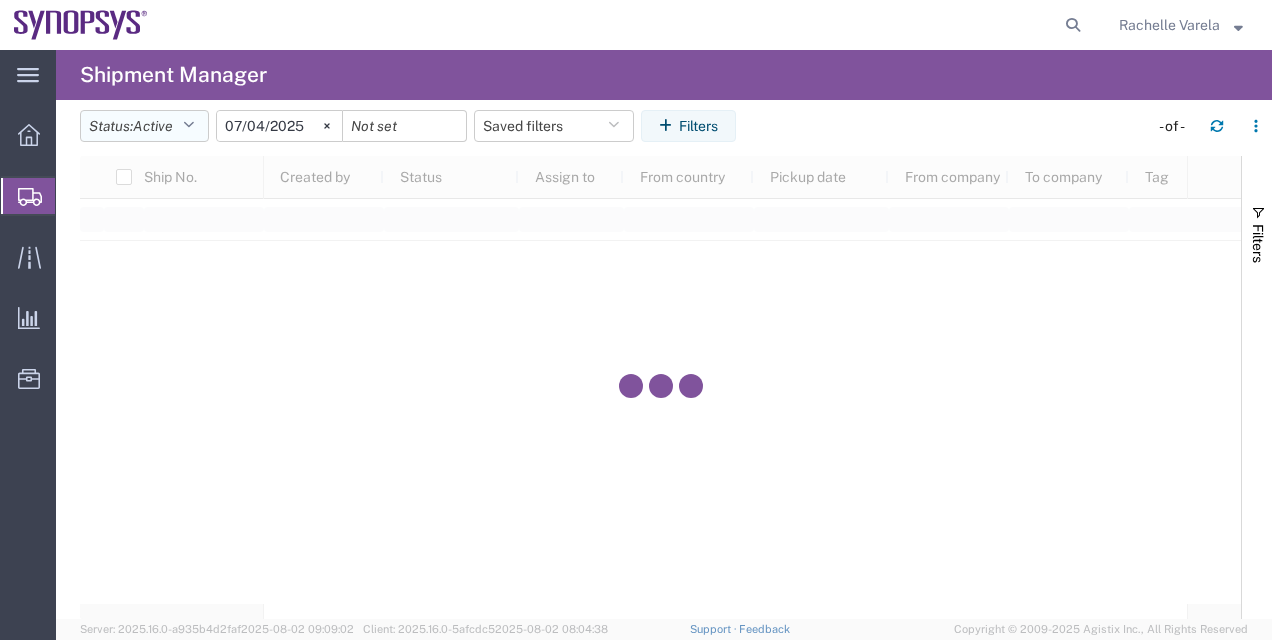 click 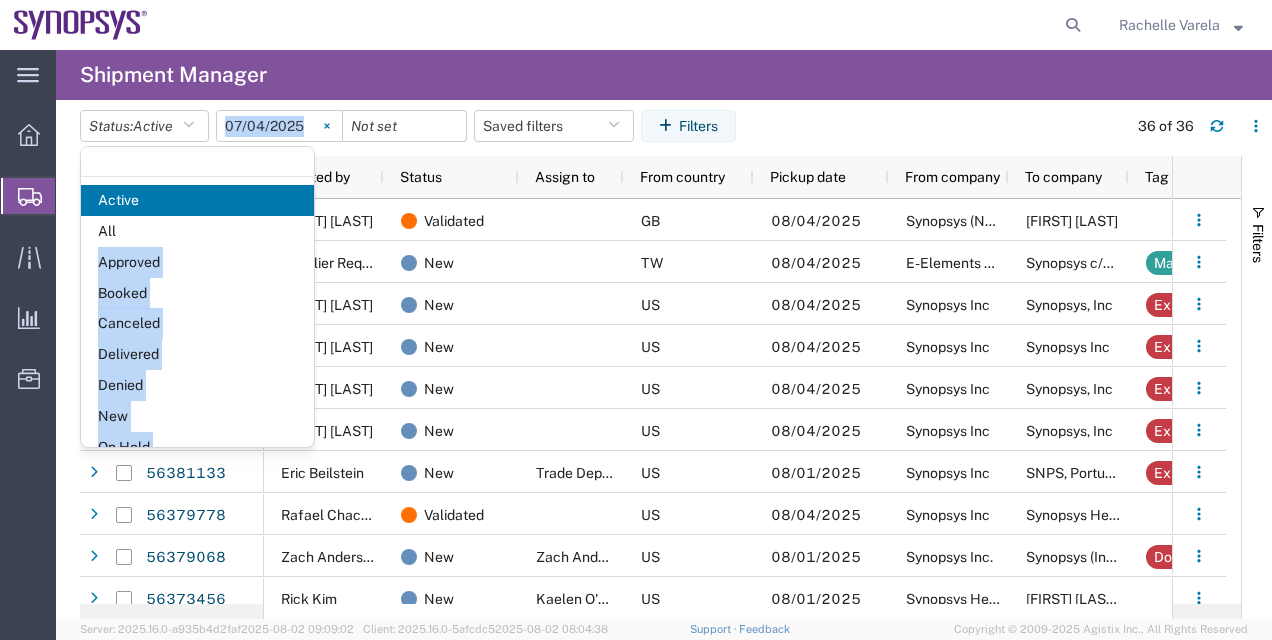 drag, startPoint x: 190, startPoint y: 230, endPoint x: 333, endPoint y: 128, distance: 175.65022 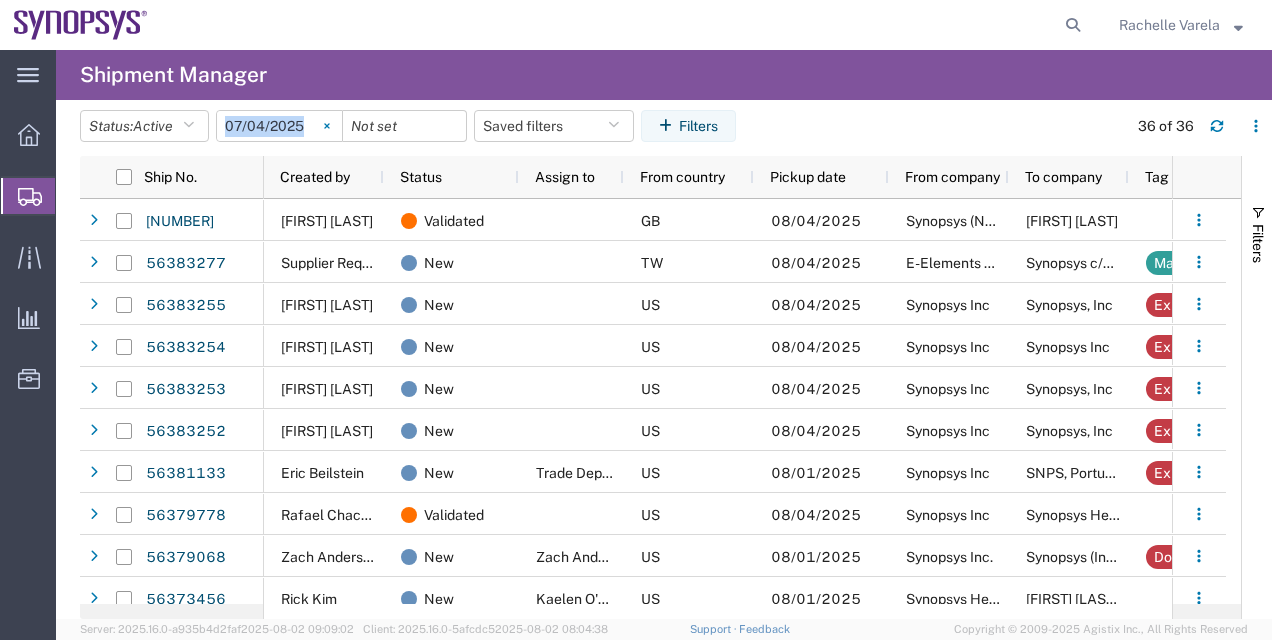 click 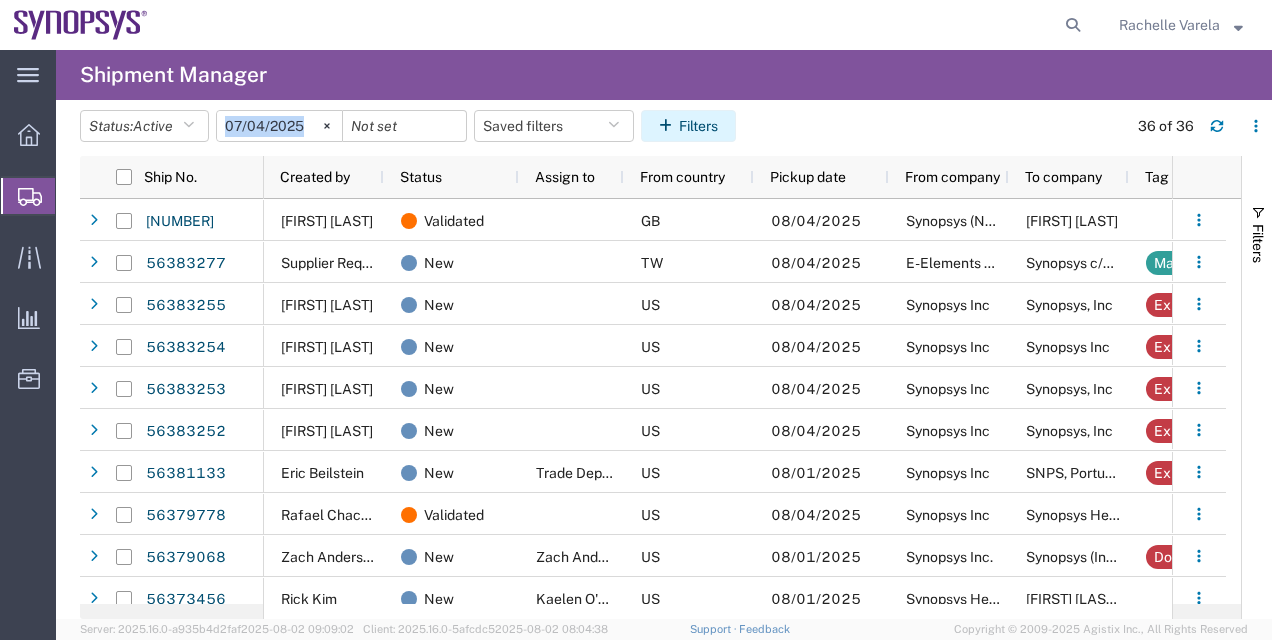 type 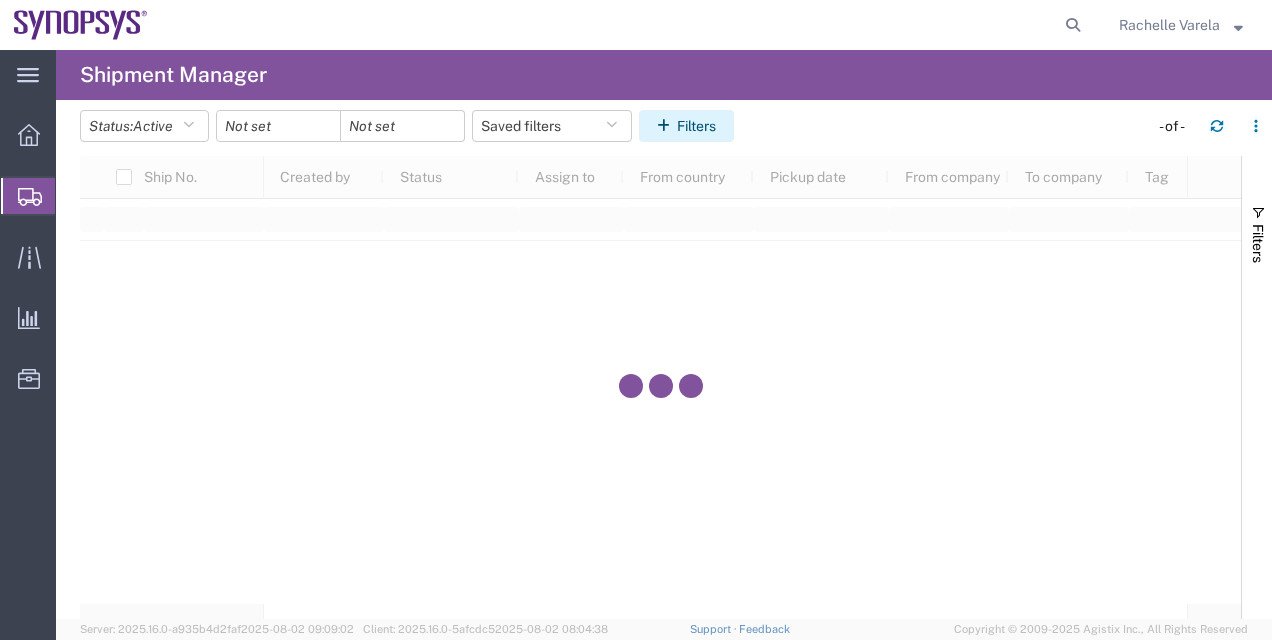click on "Filters" 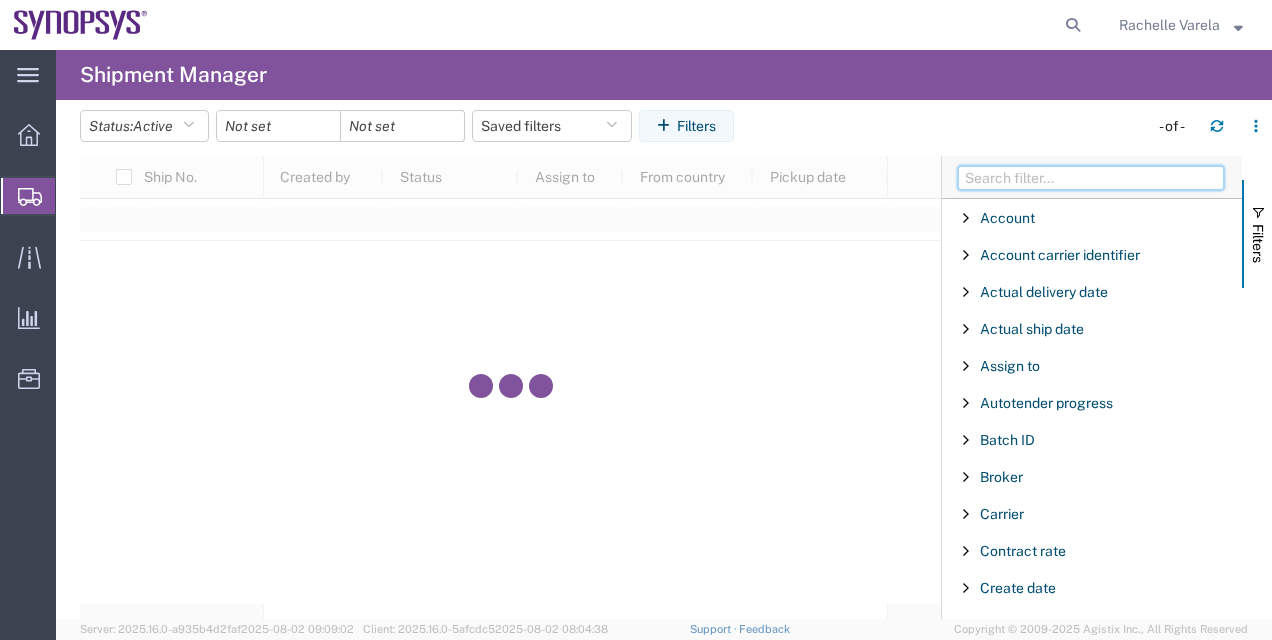 click at bounding box center [1091, 178] 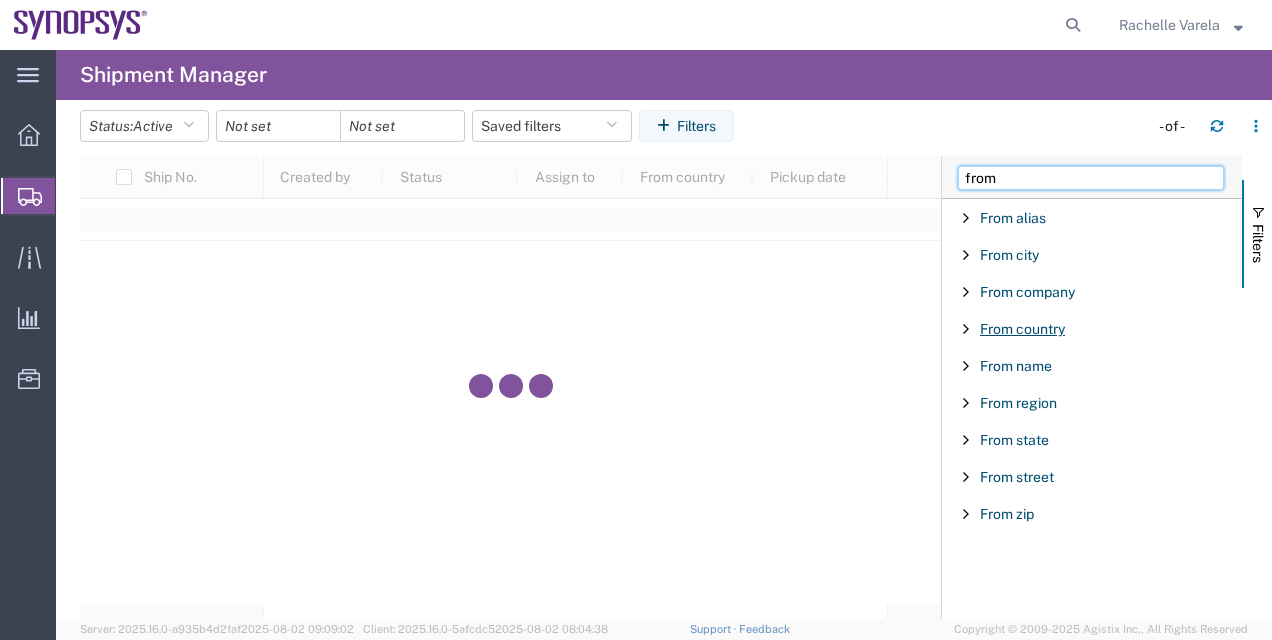 type on "from" 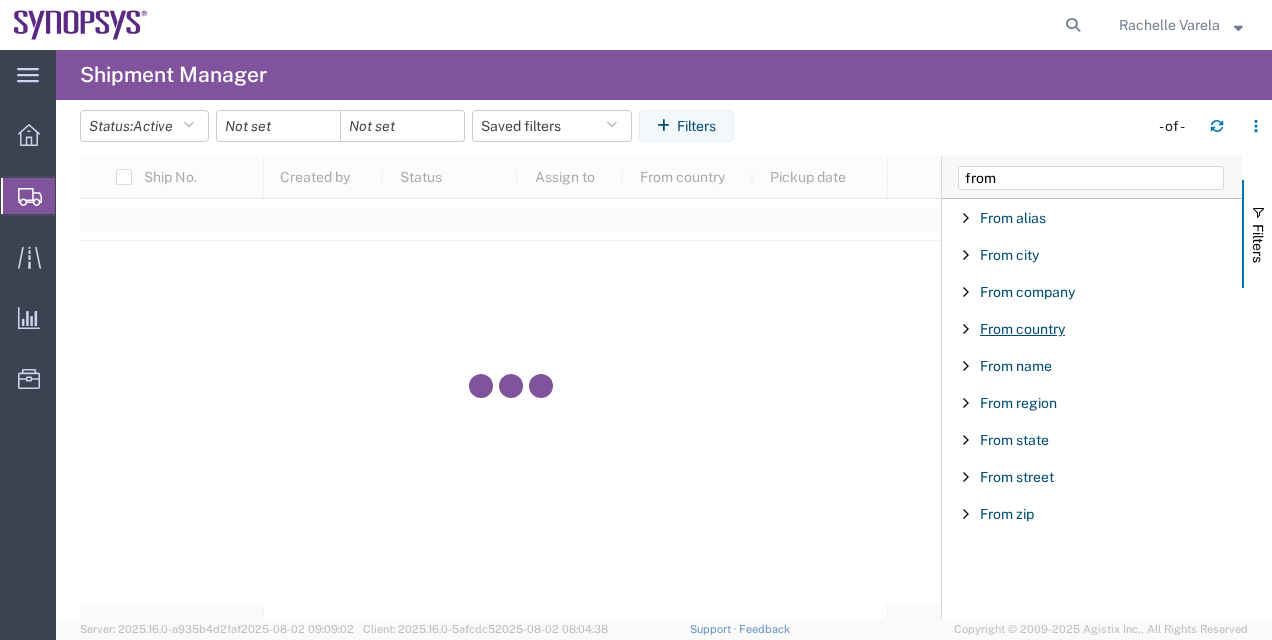 click on "From country" at bounding box center (1022, 329) 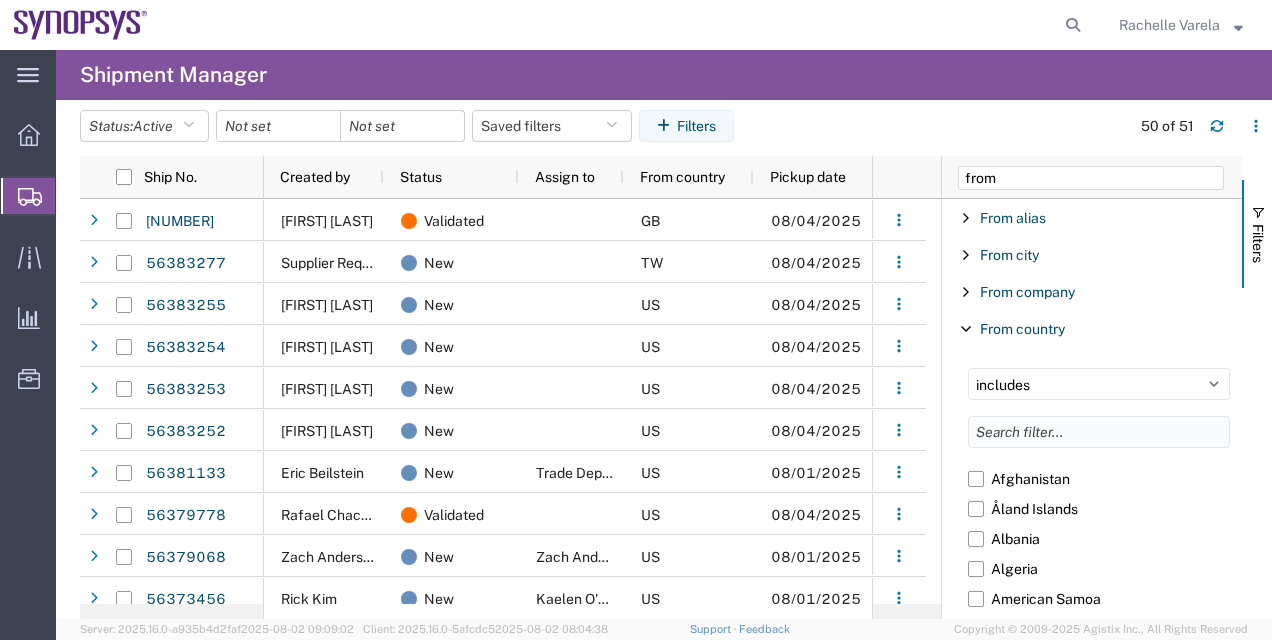 click at bounding box center [1099, 432] 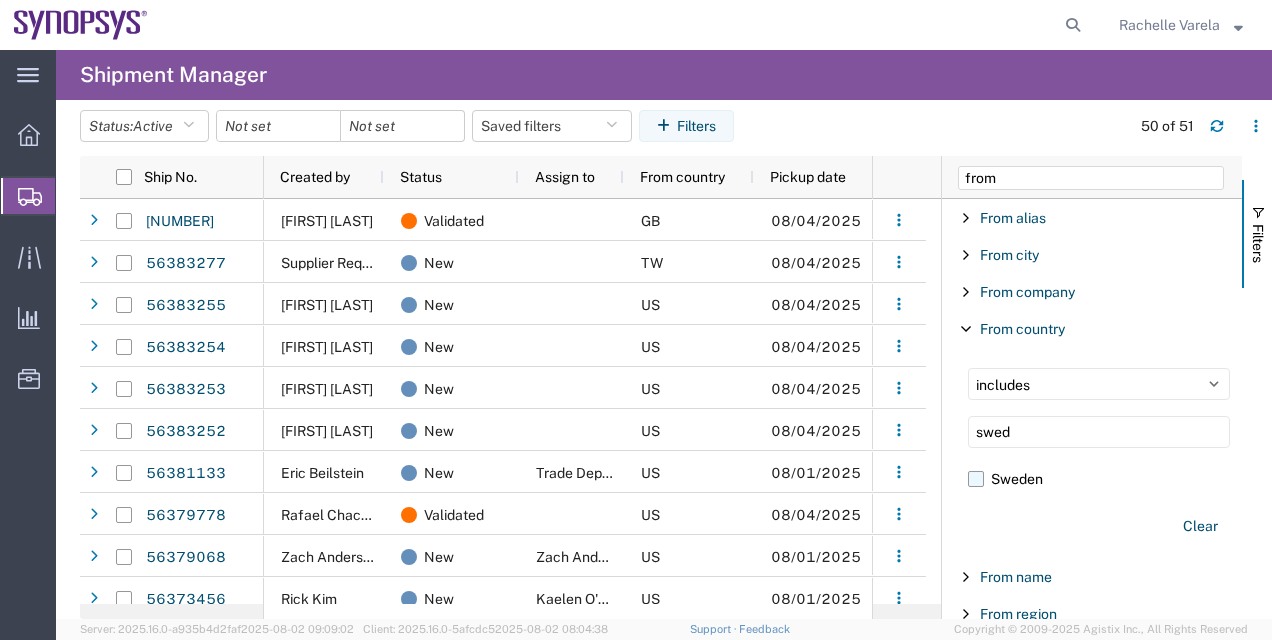 type on "swed" 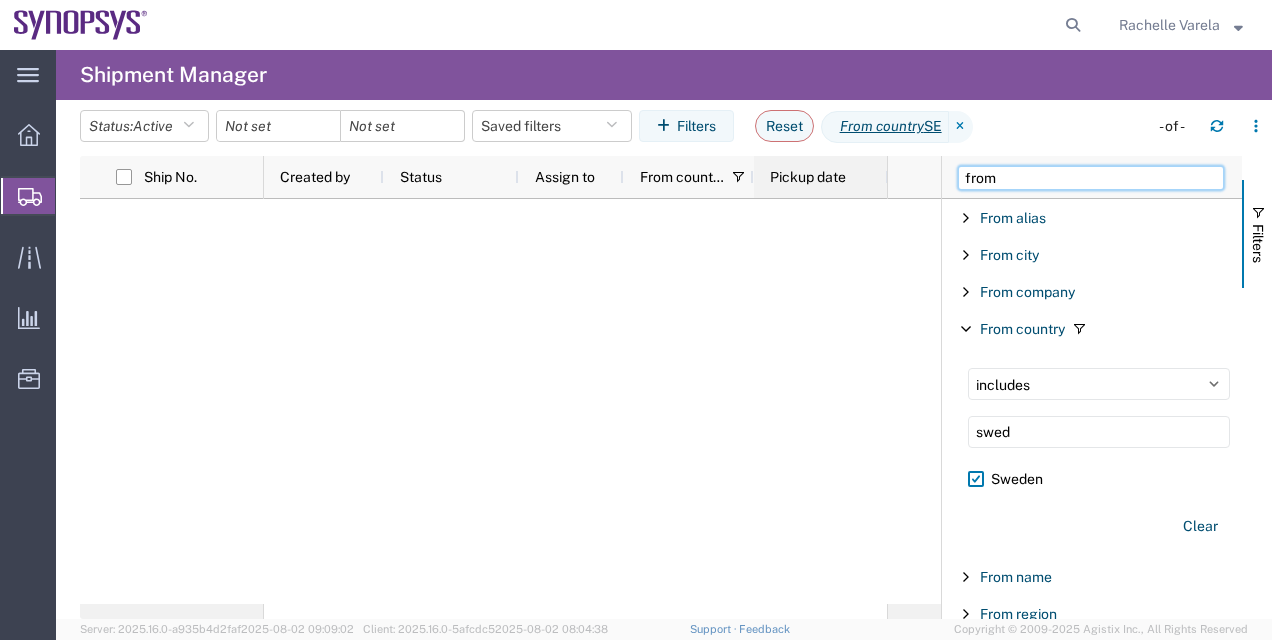 drag, startPoint x: 1016, startPoint y: 178, endPoint x: 861, endPoint y: 190, distance: 155.46382 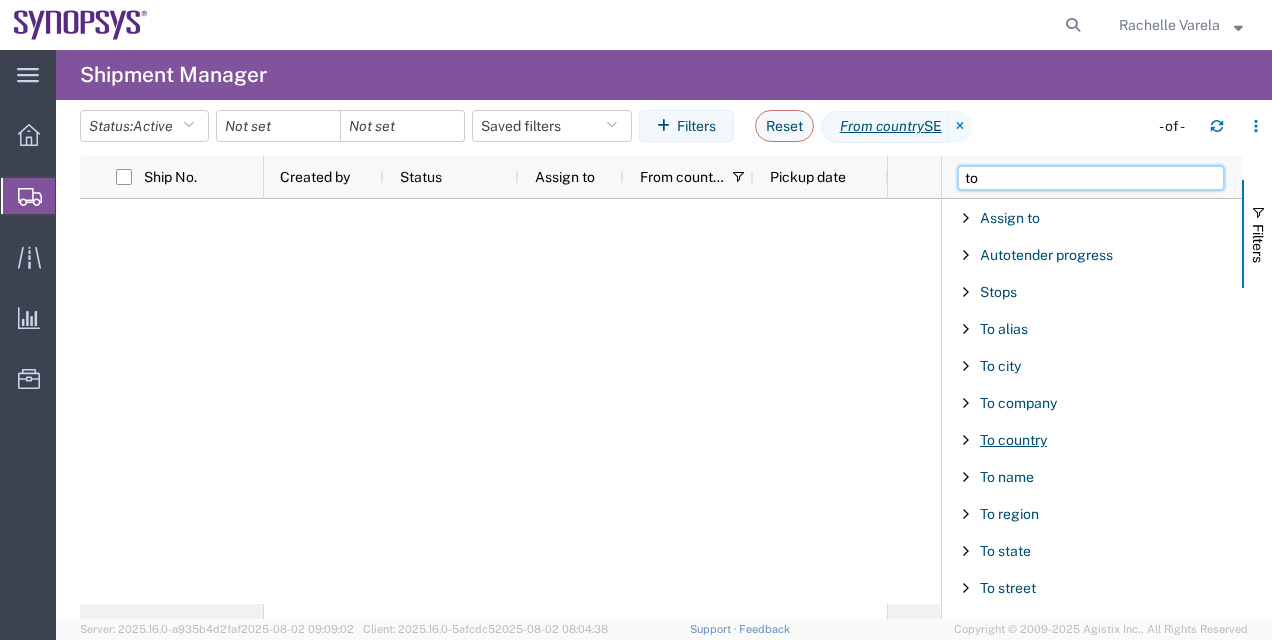 type on "to" 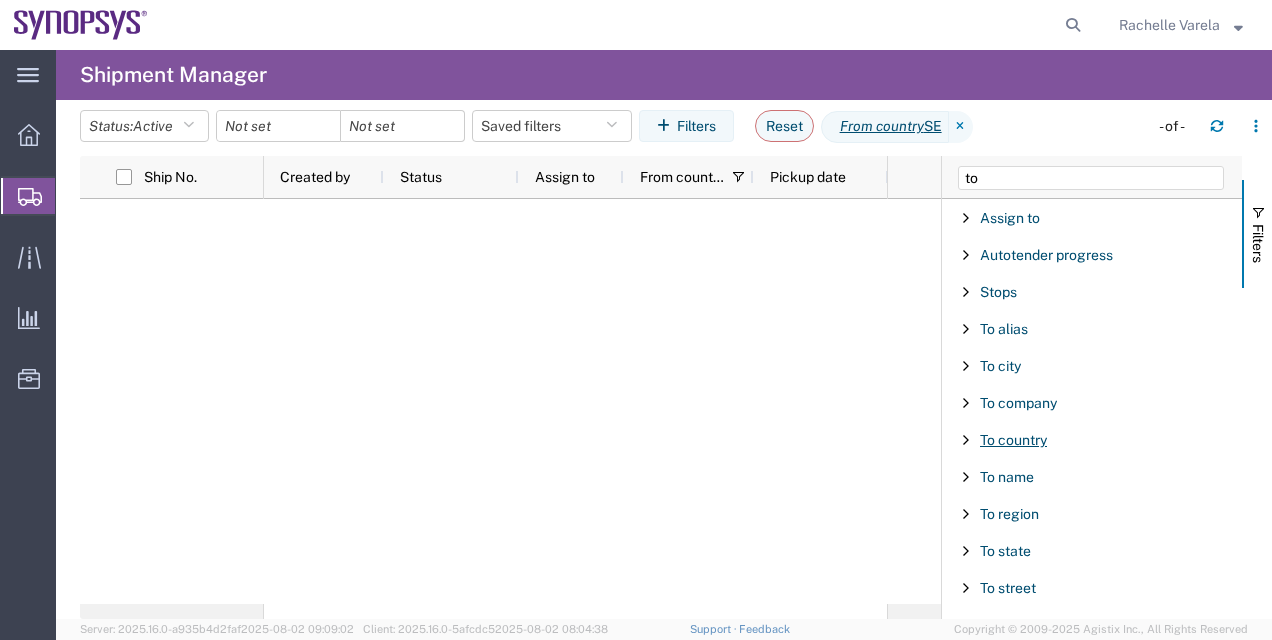 click on "To country" at bounding box center [1013, 440] 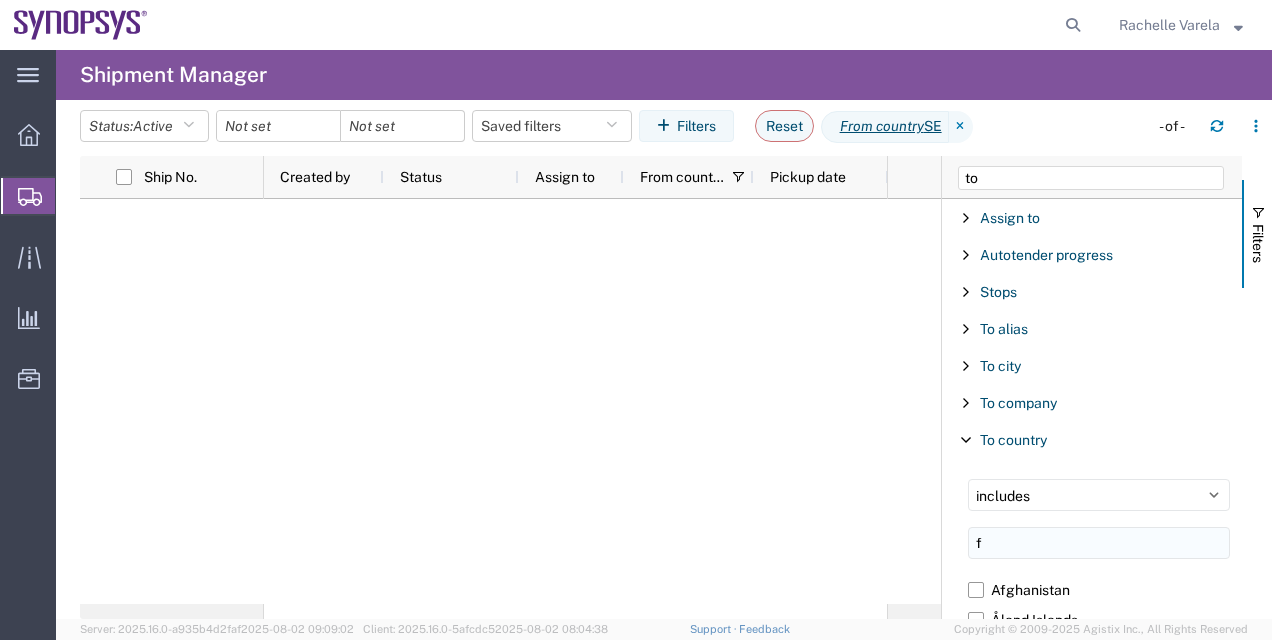 click on "f" at bounding box center [1099, 543] 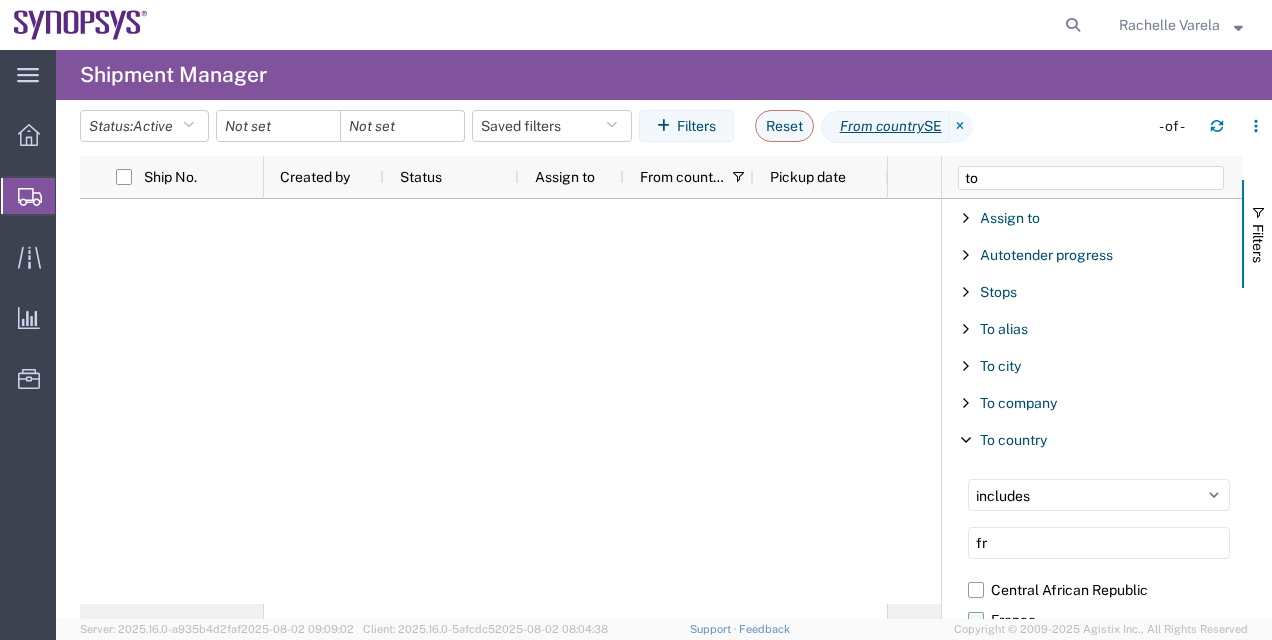 type on "fr" 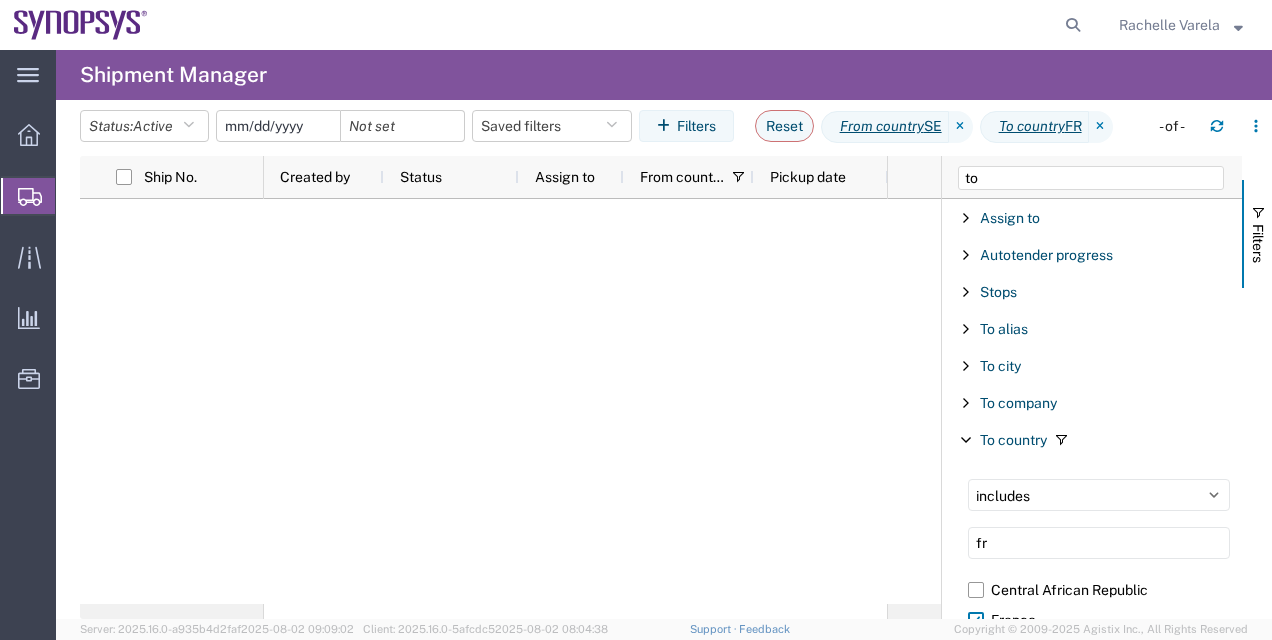 click 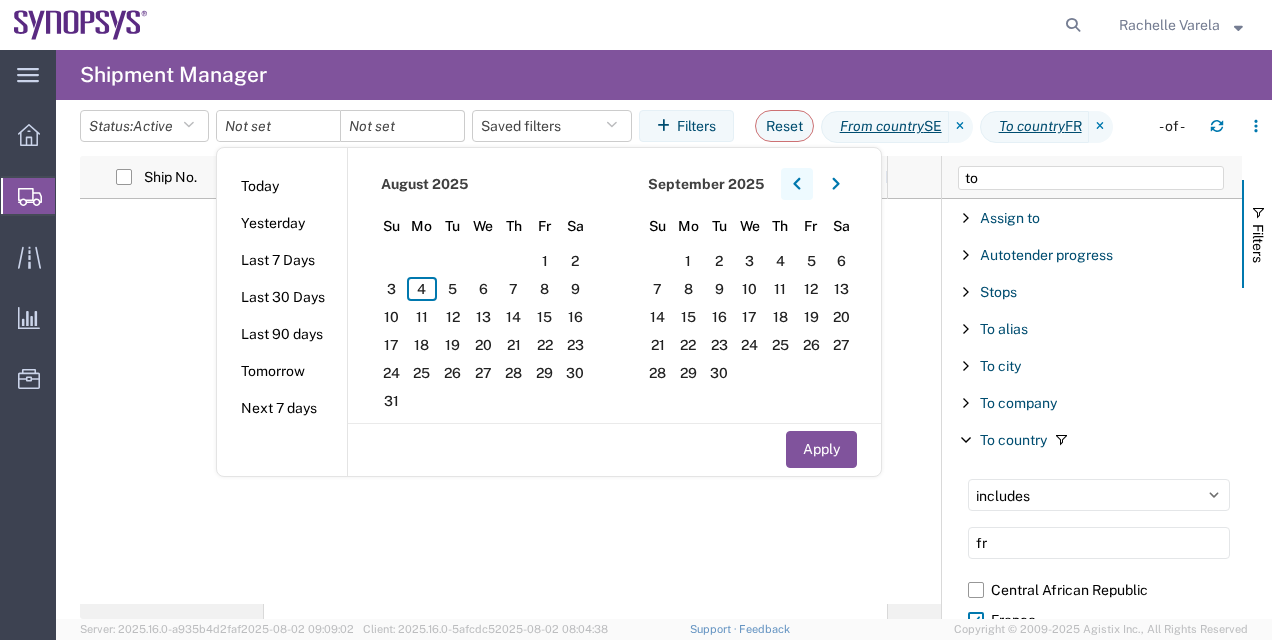 click 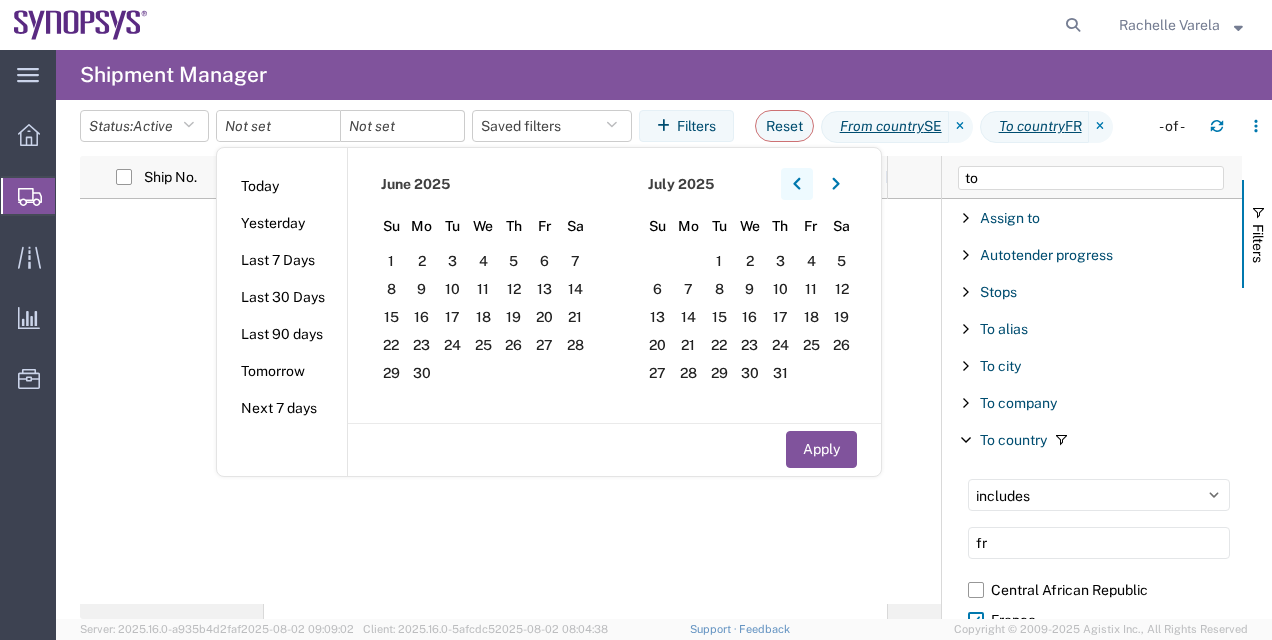 click 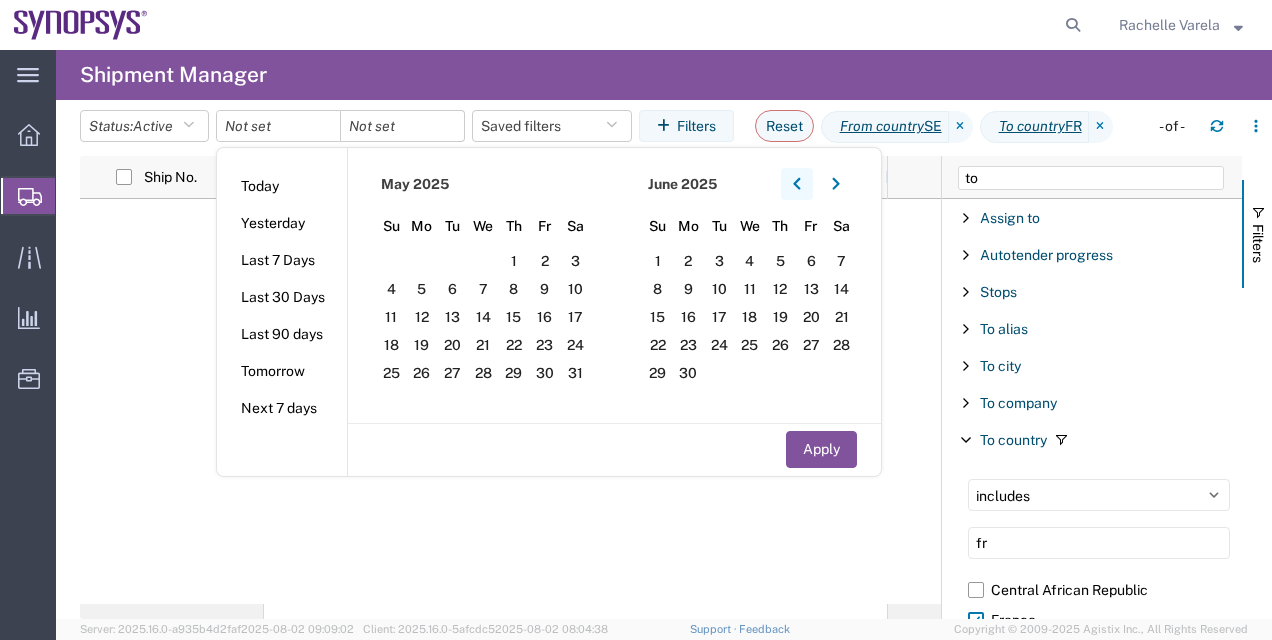 click 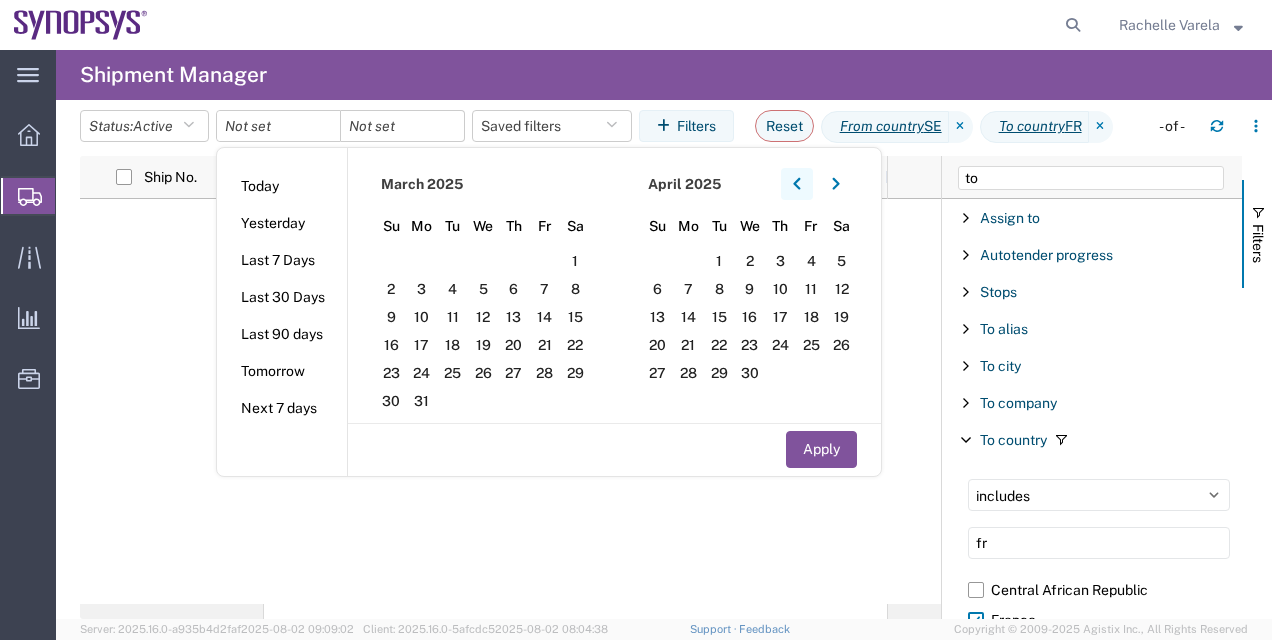 click 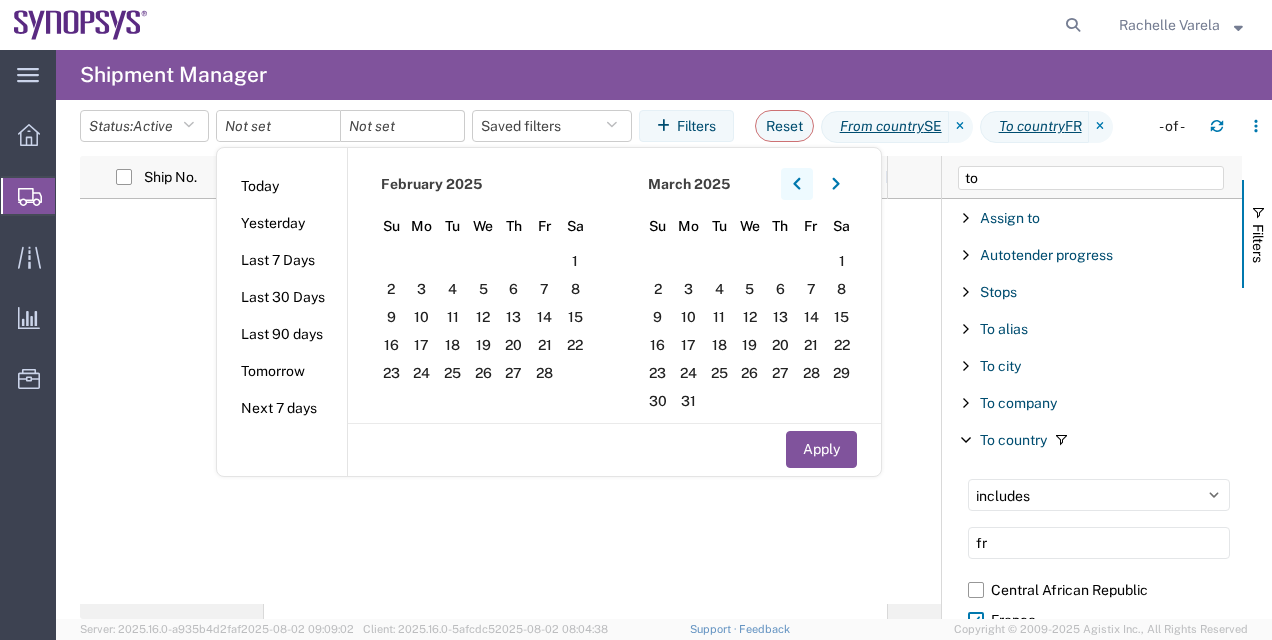 click 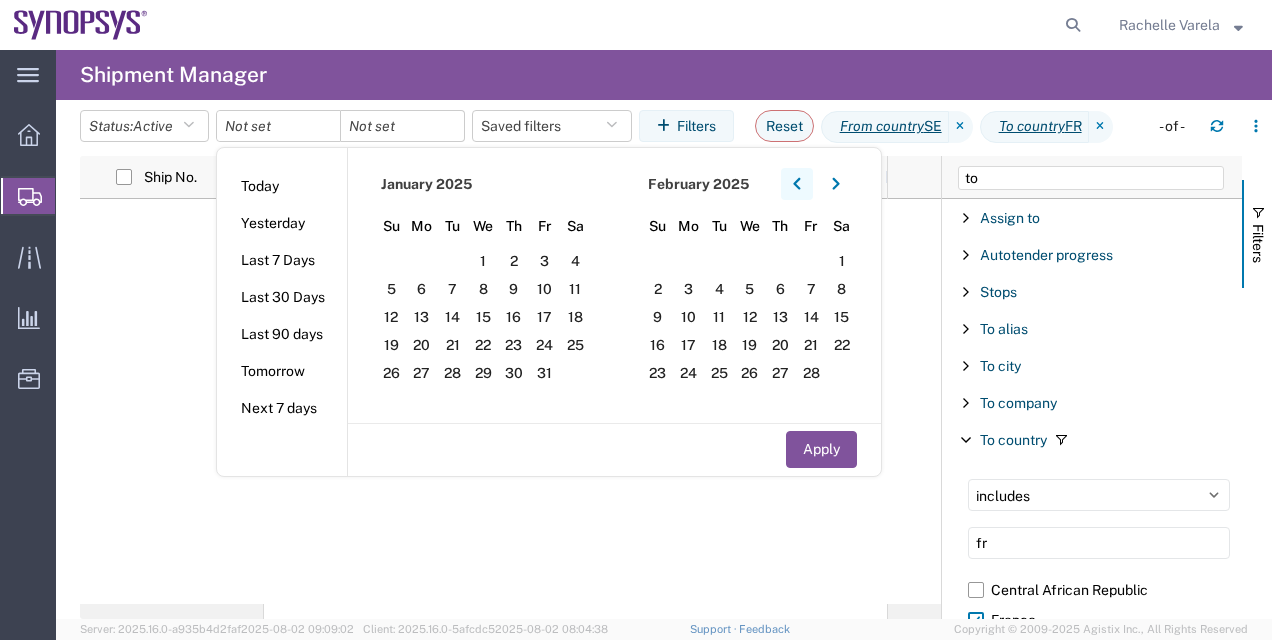 click 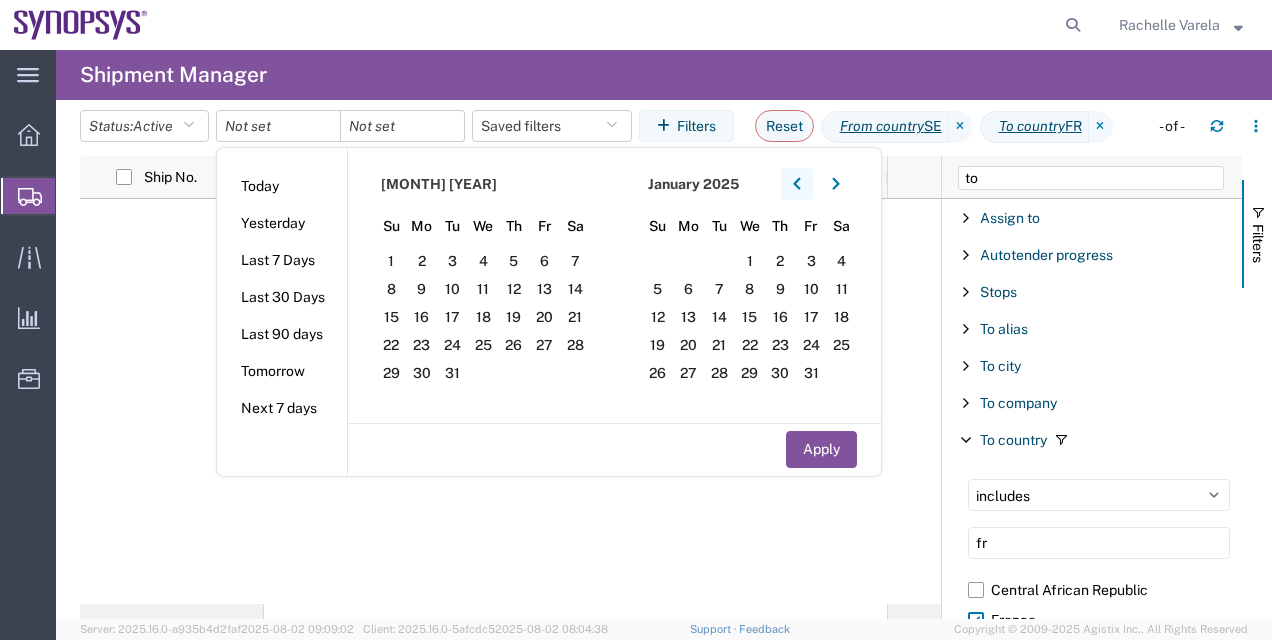 click 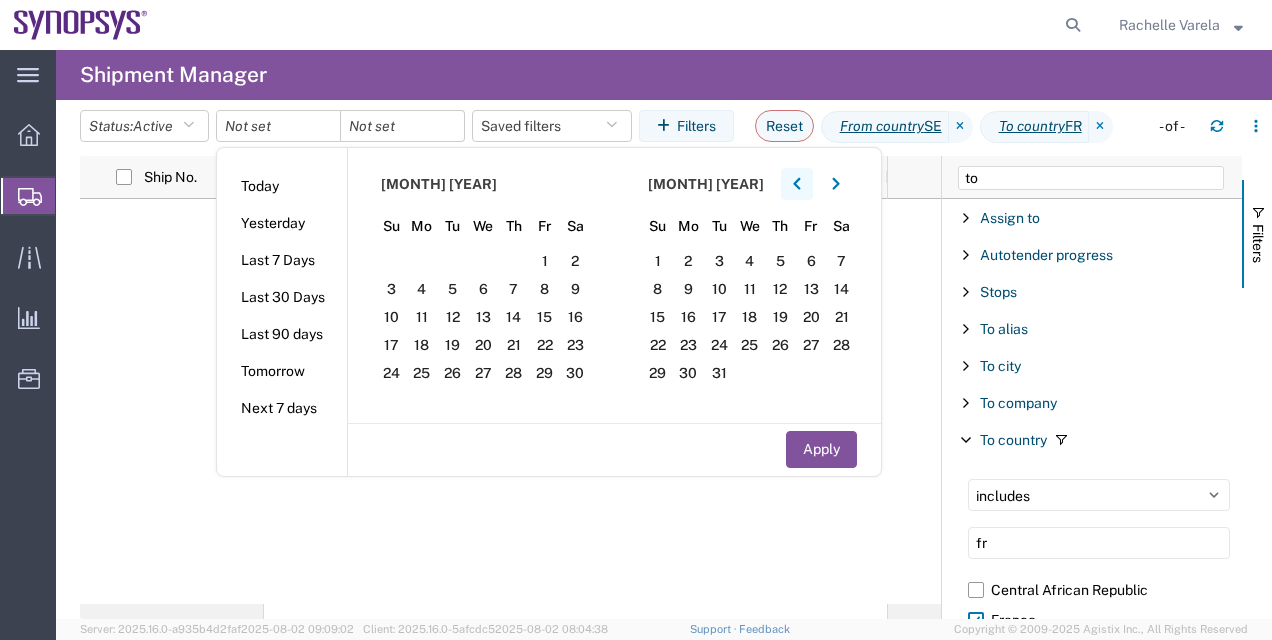 click 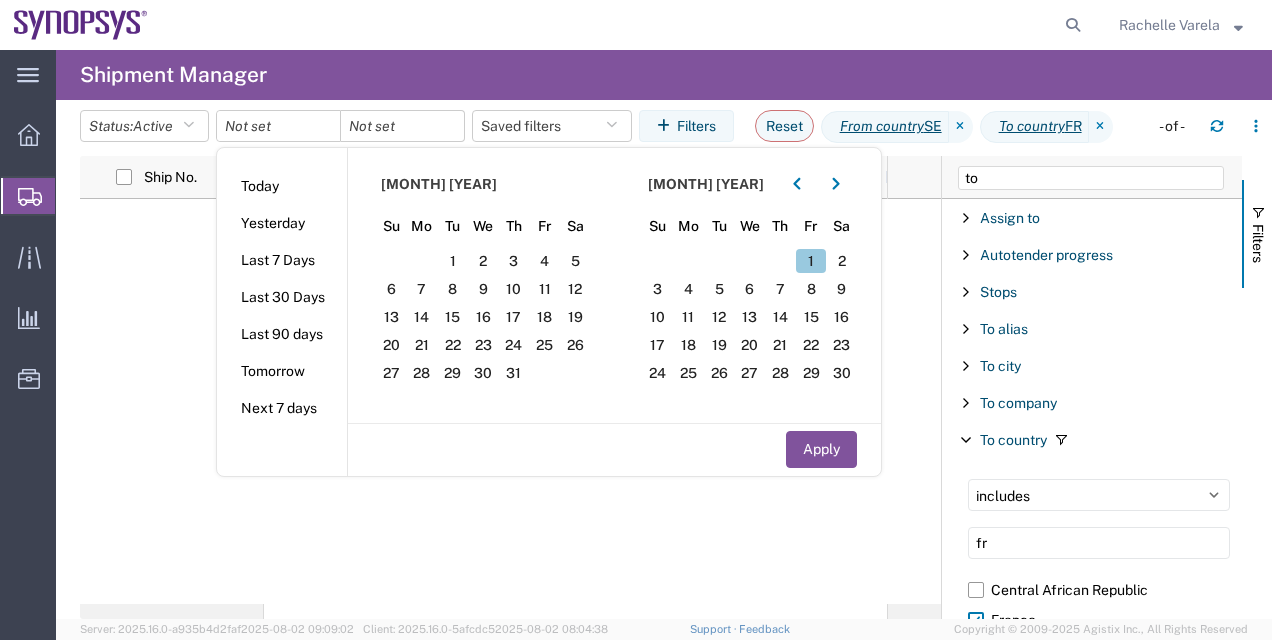 click on "1" 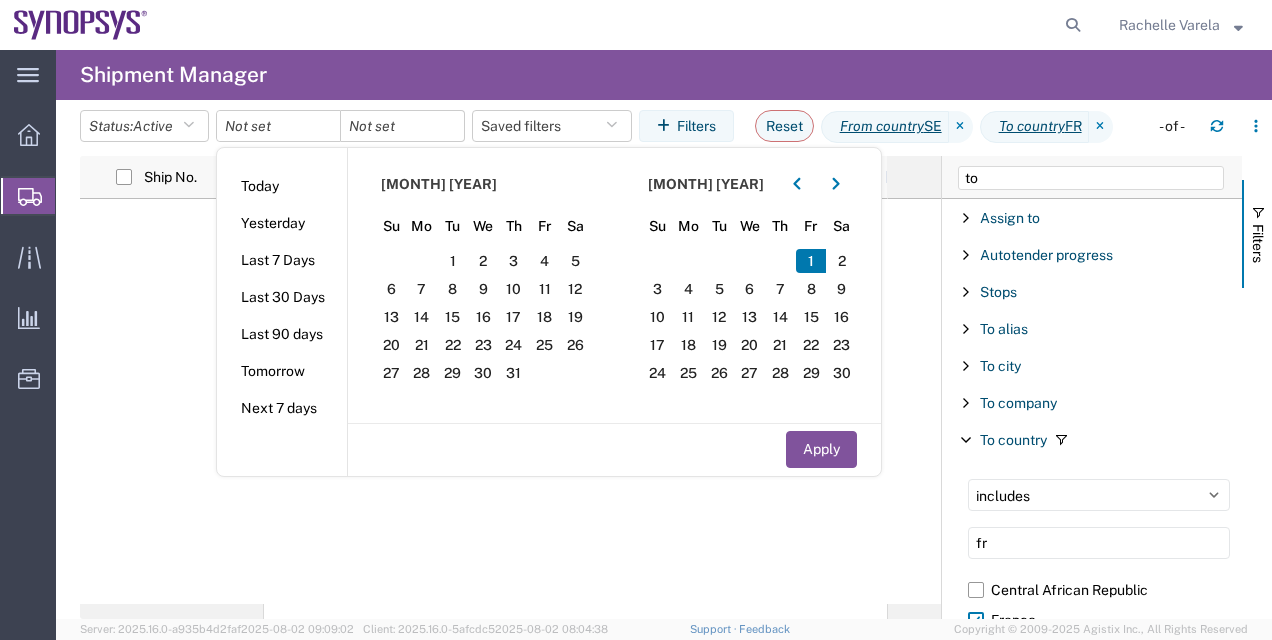 click 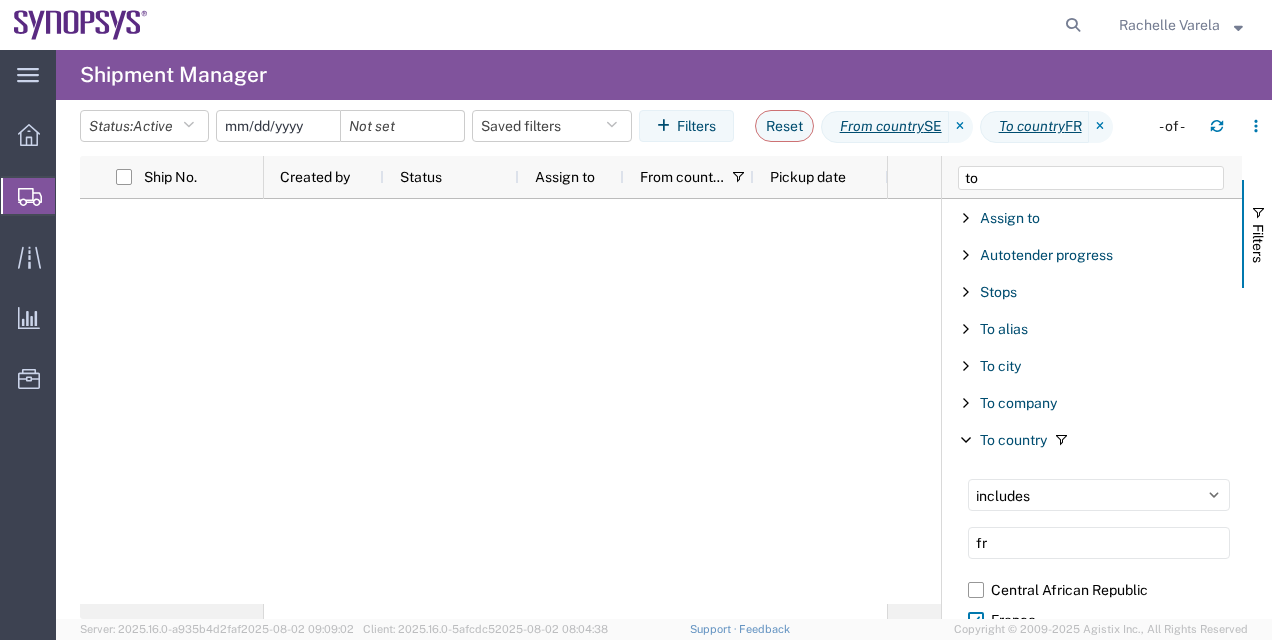 click 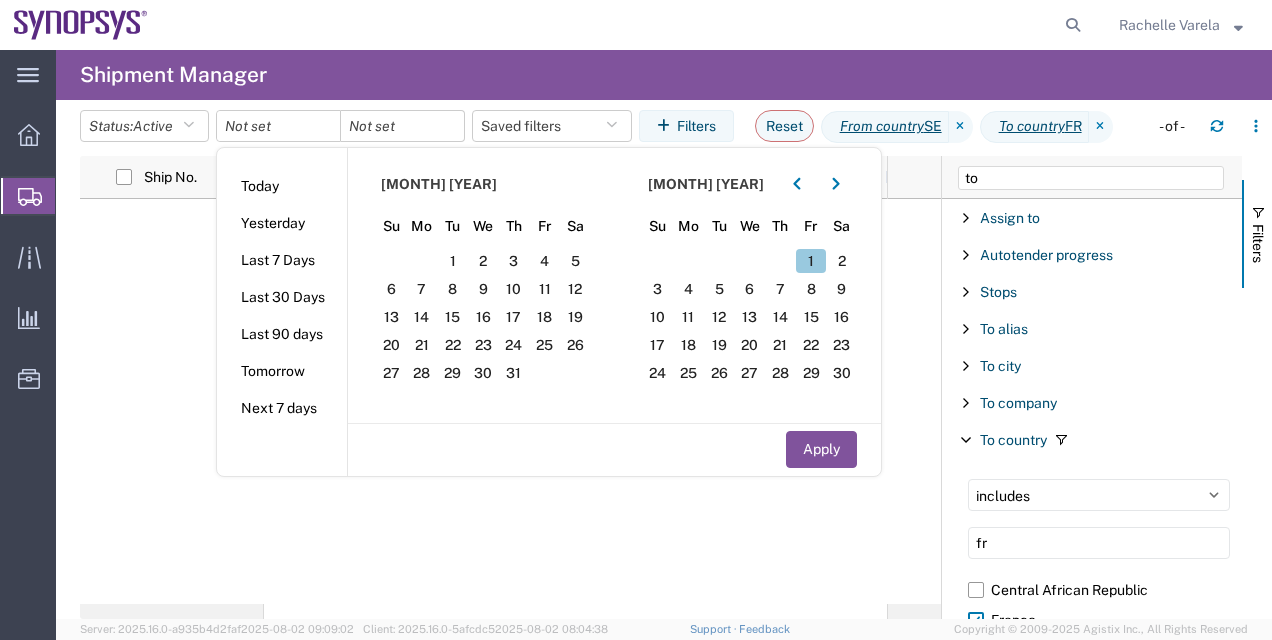 click on "1" 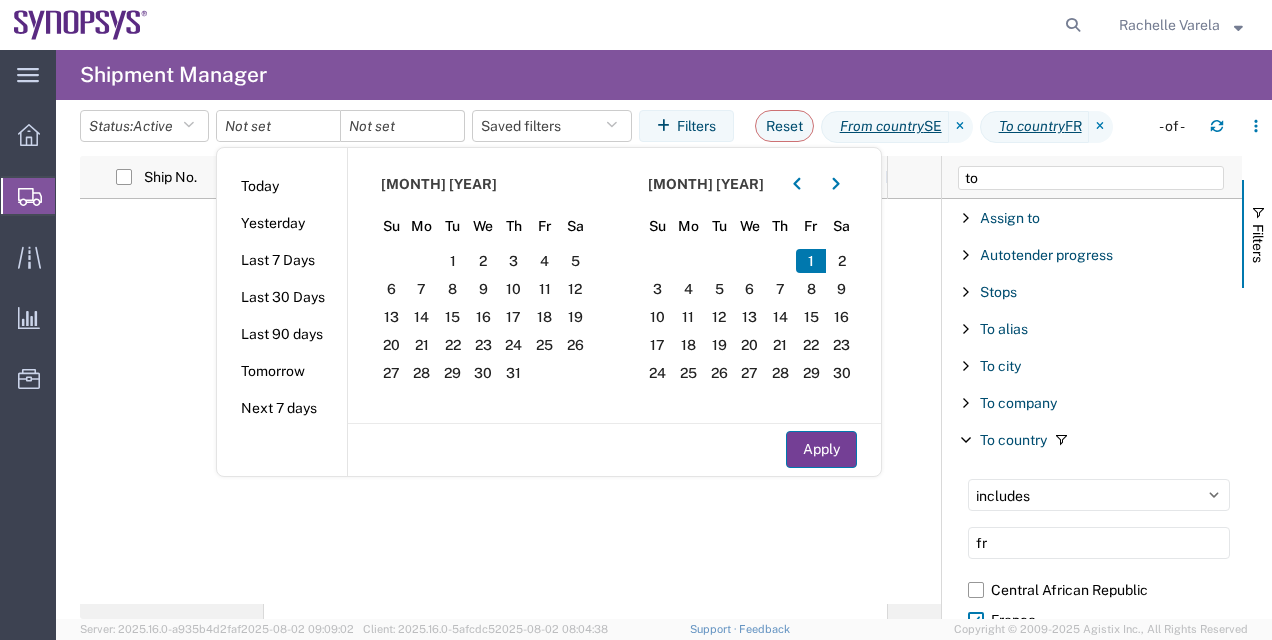 click on "Apply" 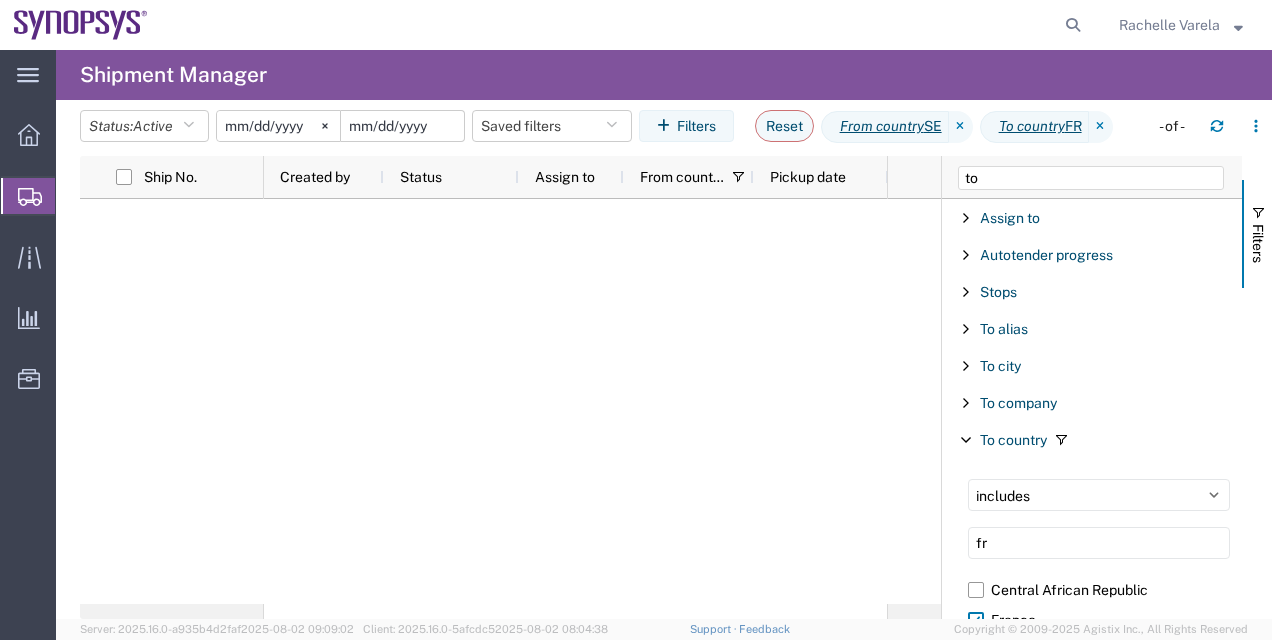 click 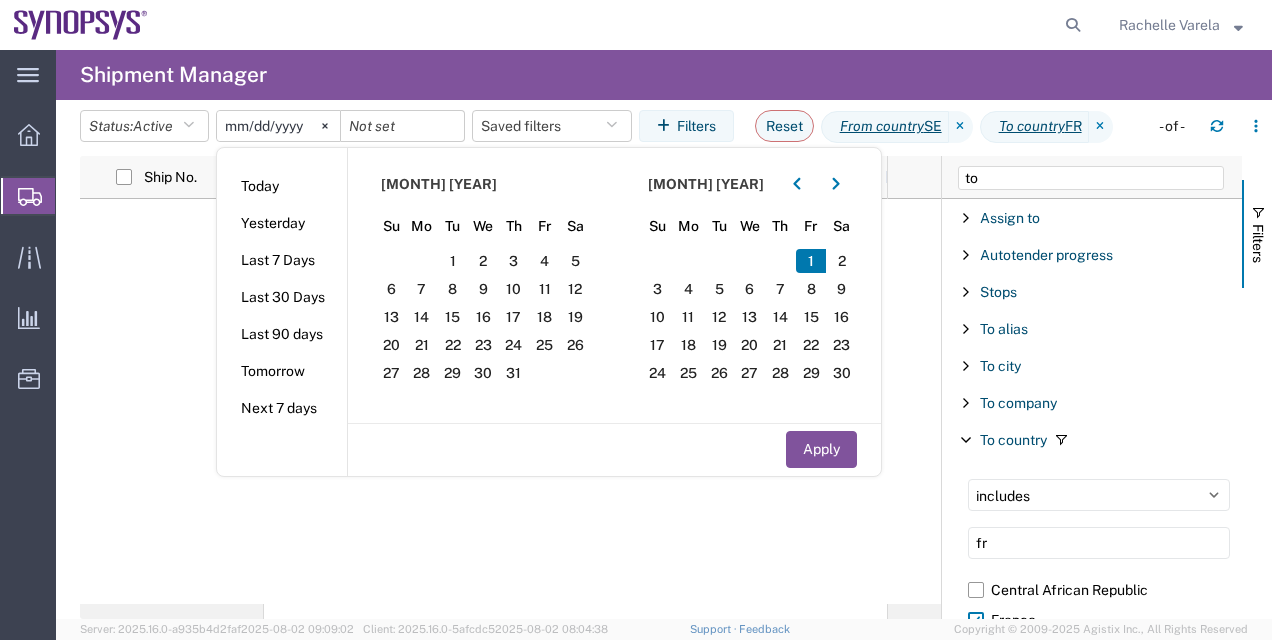 click 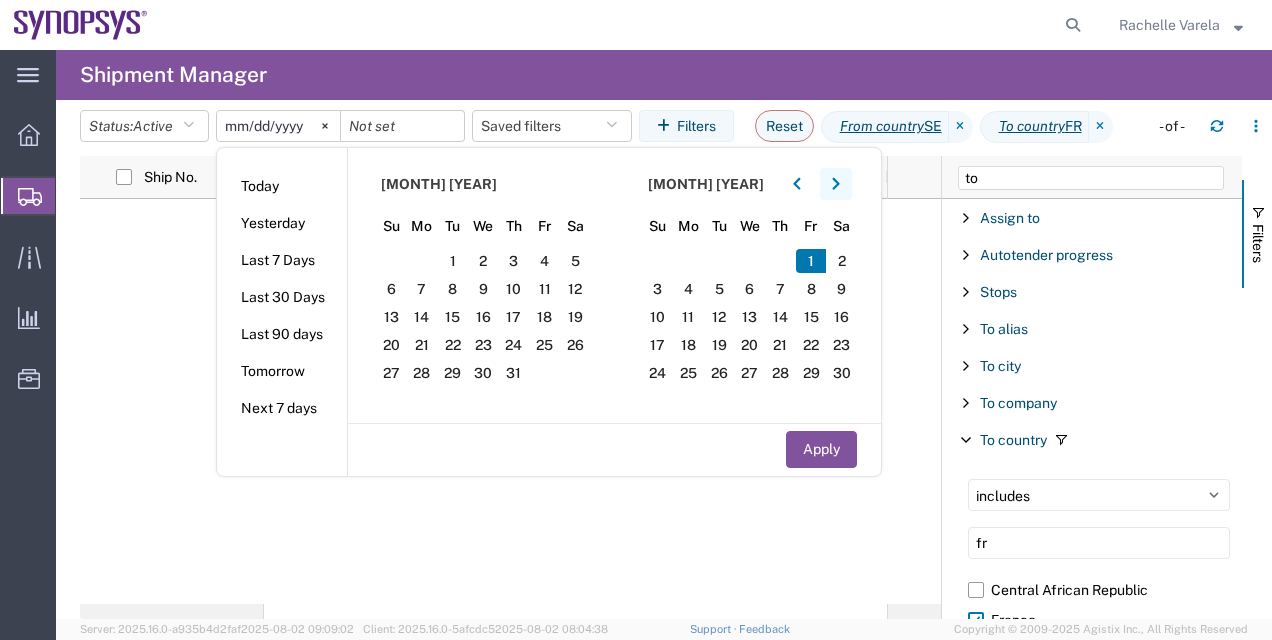drag, startPoint x: 822, startPoint y: 184, endPoint x: 835, endPoint y: 184, distance: 13 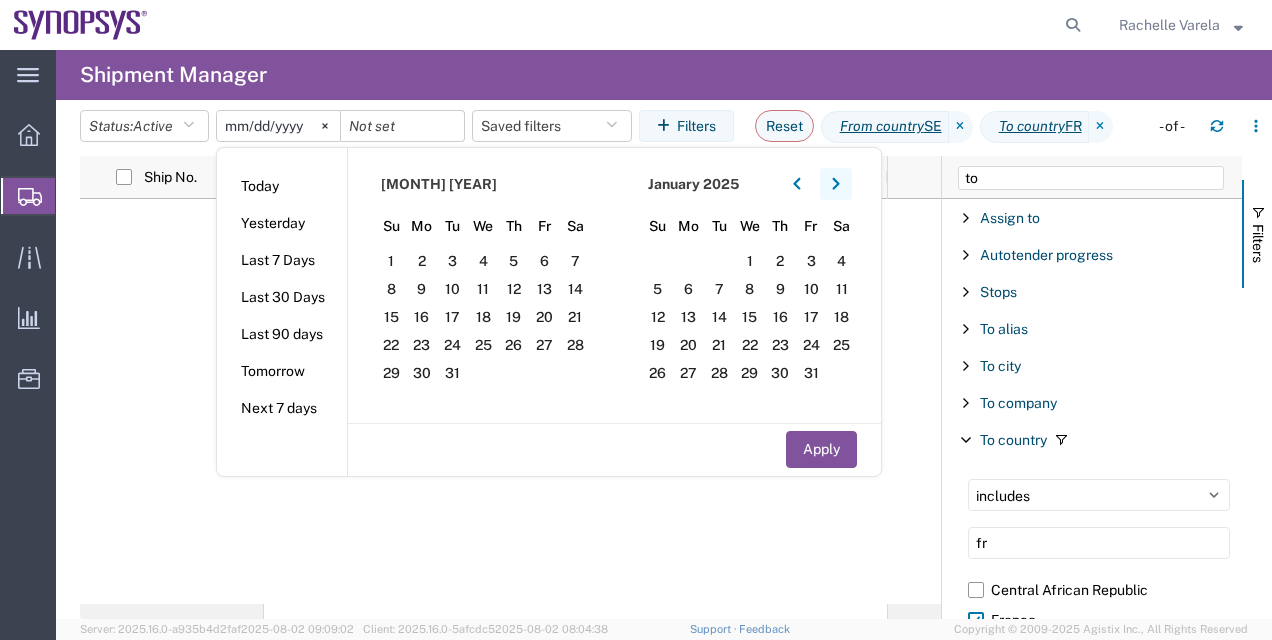 click 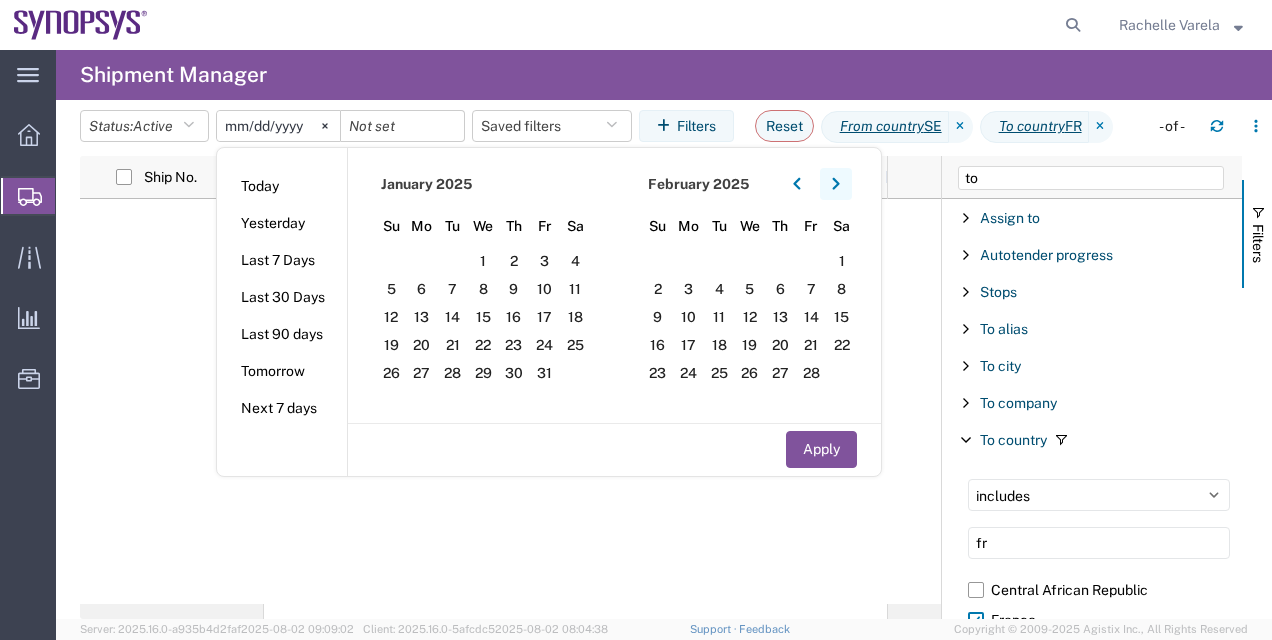 click 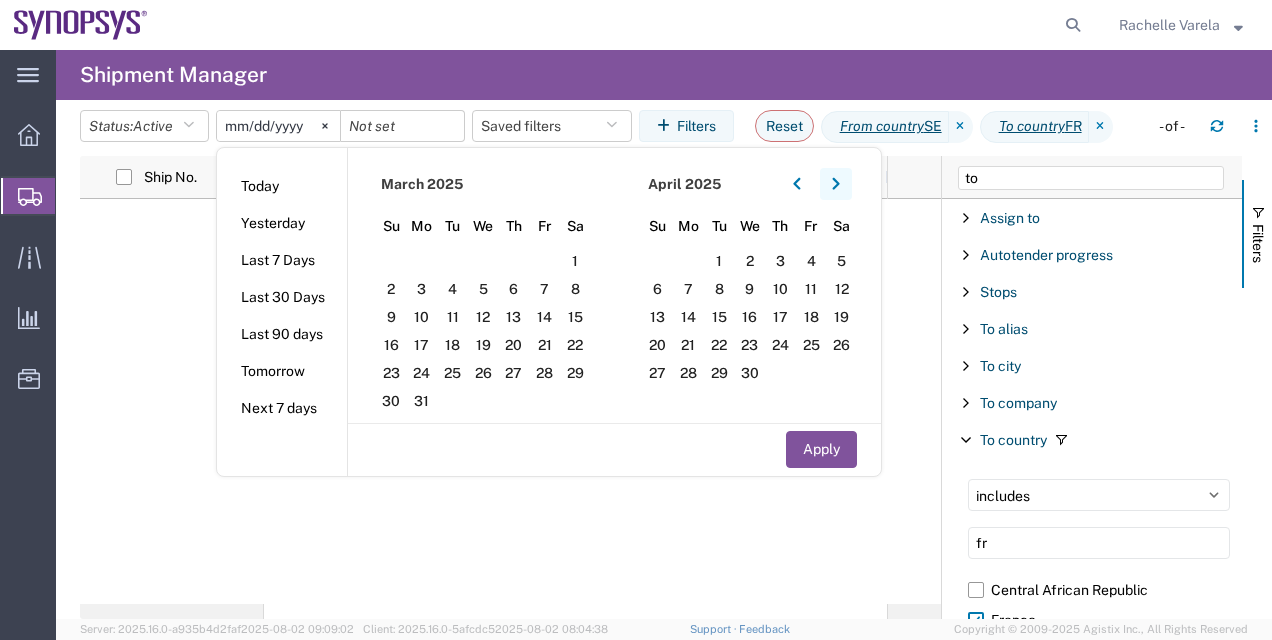 click 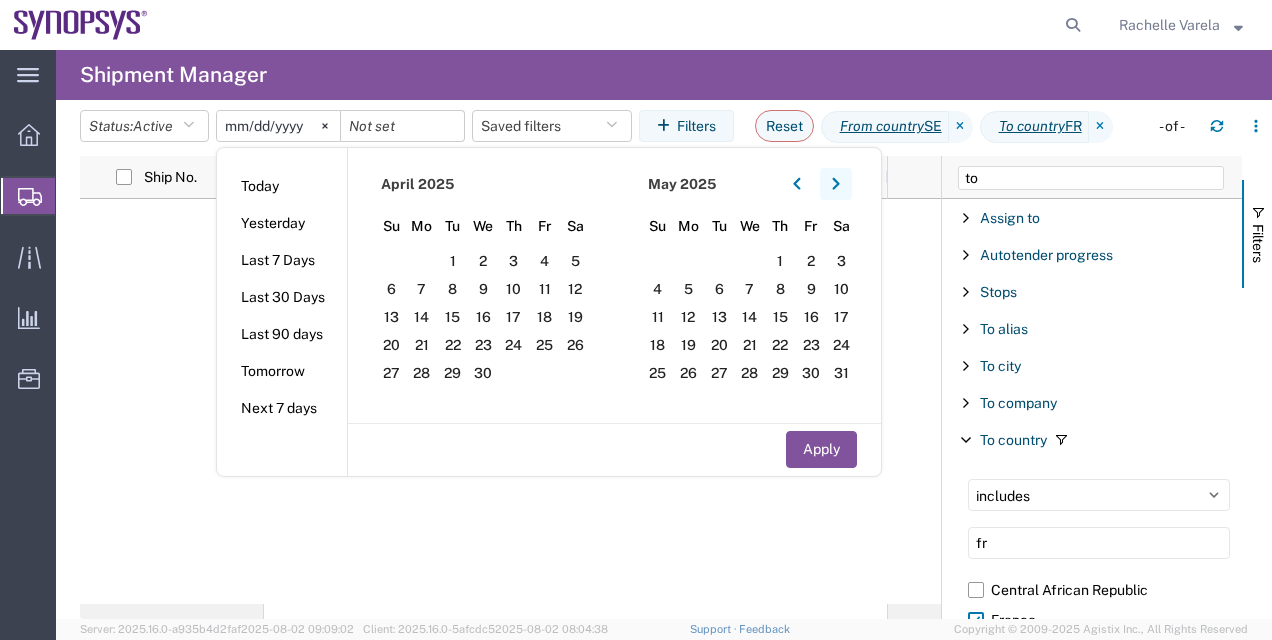 click 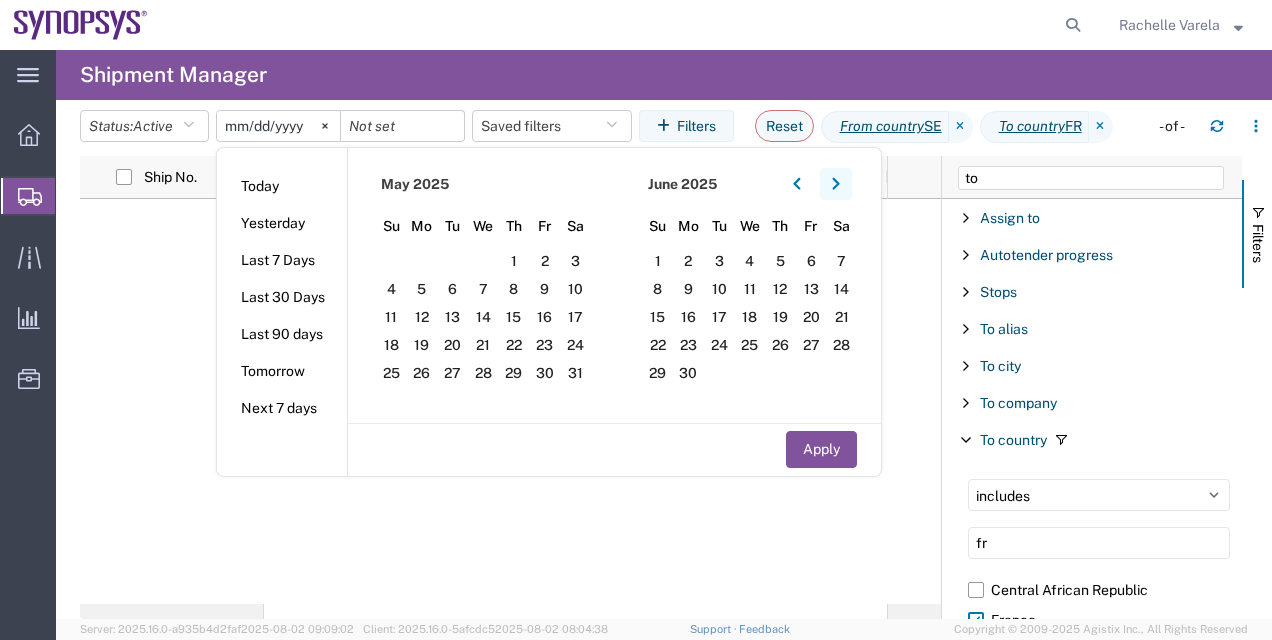 click 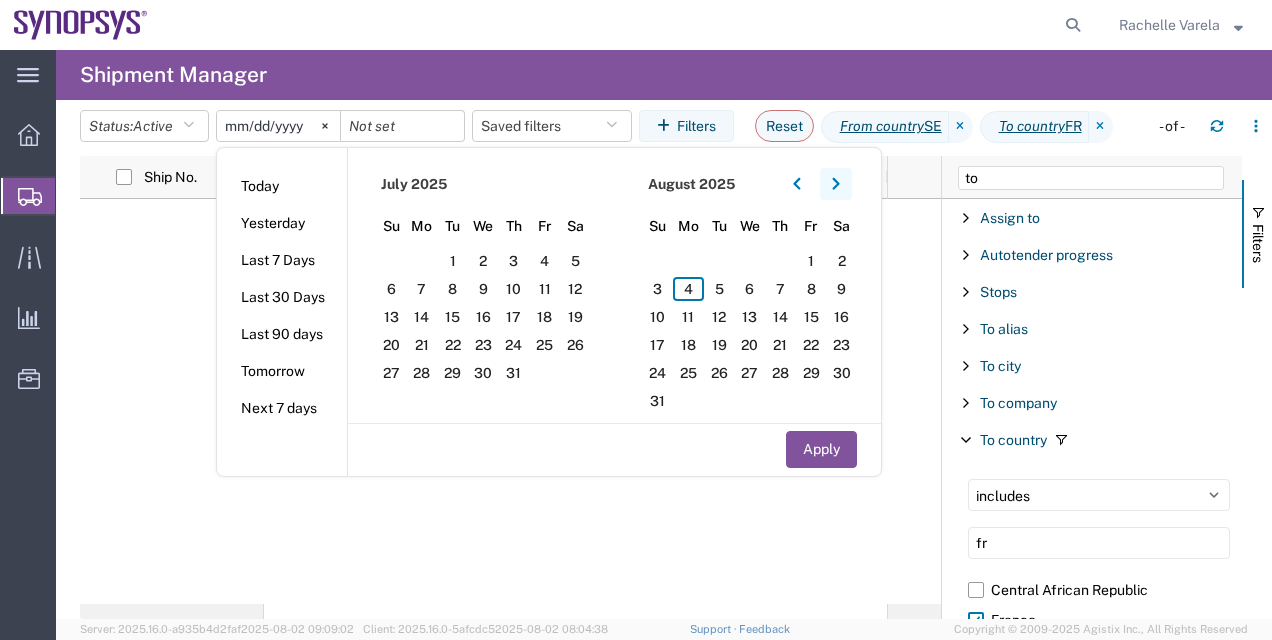 click 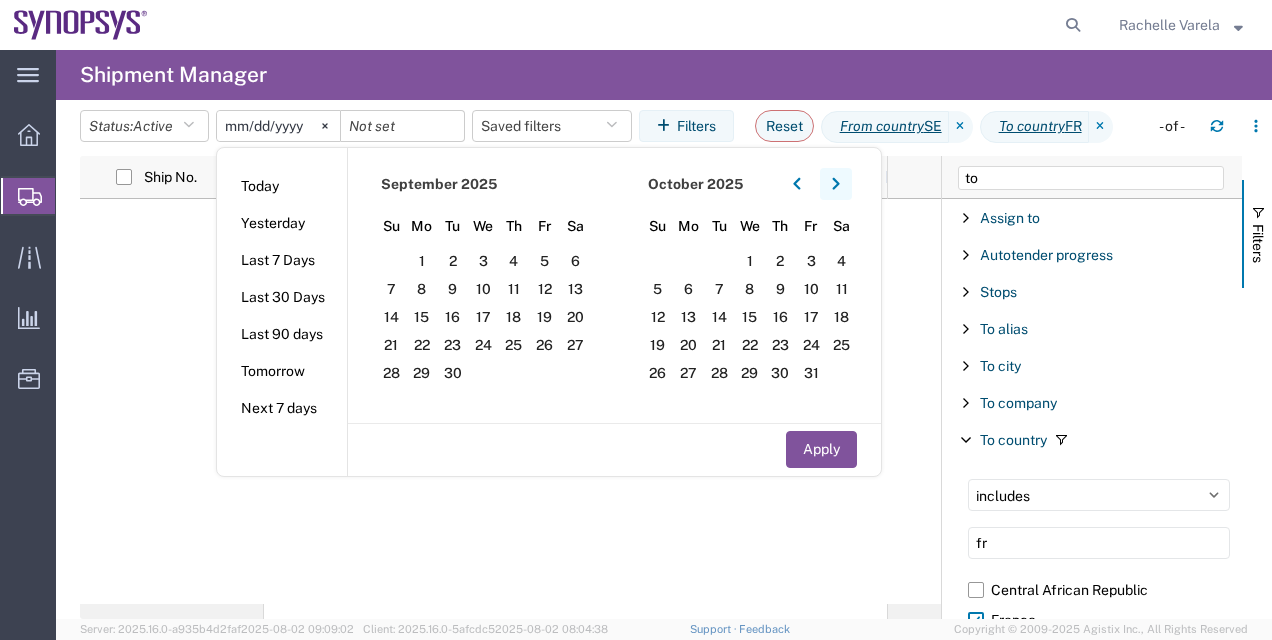 click 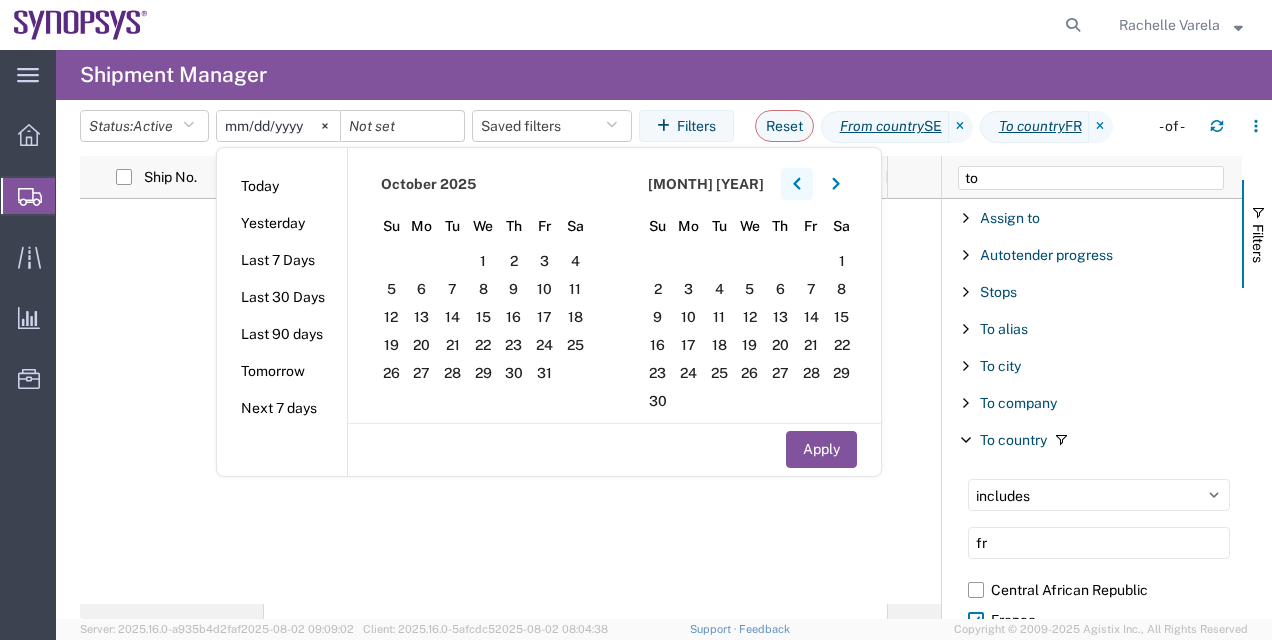 click 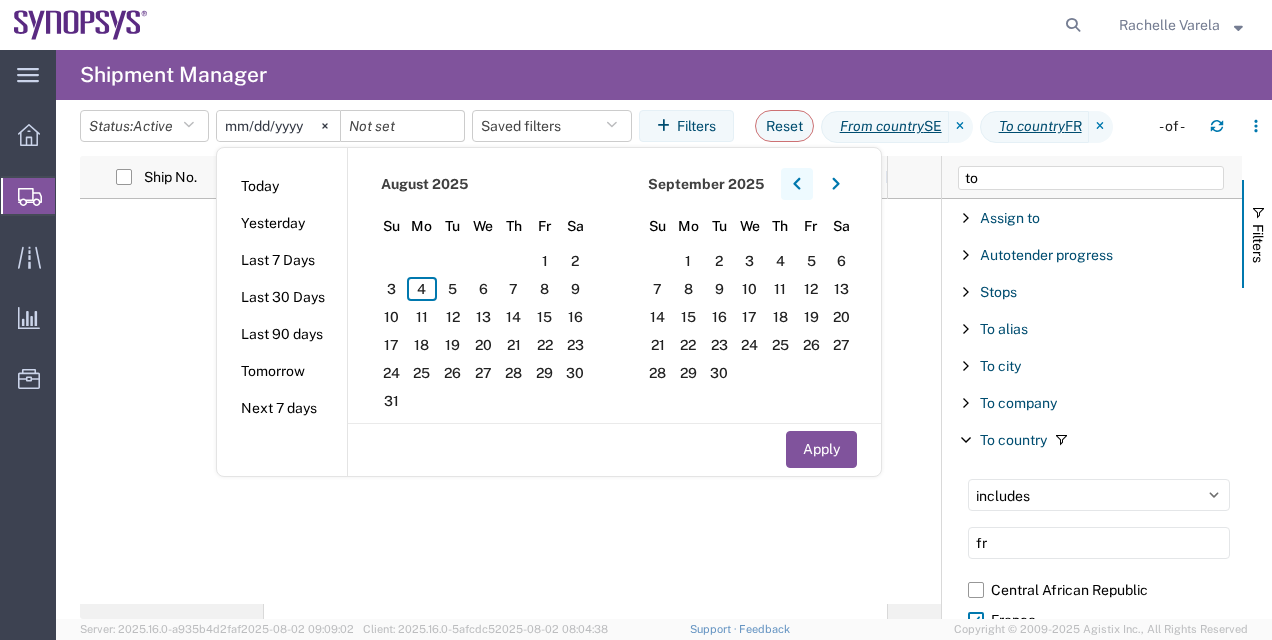 click 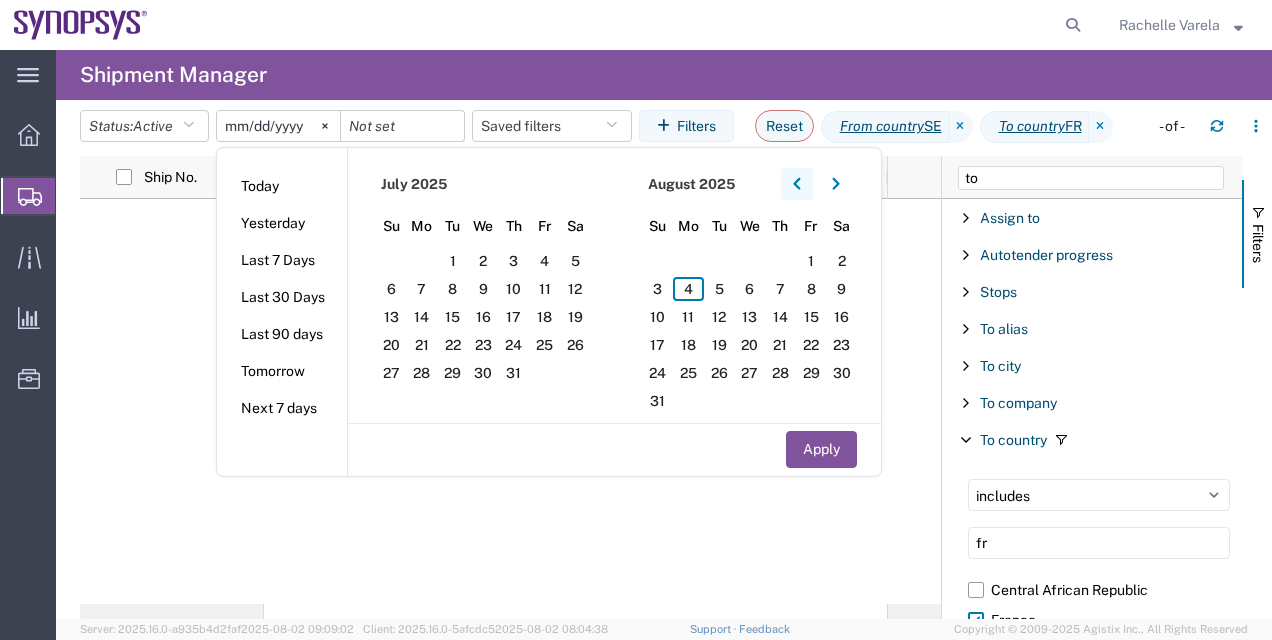 click 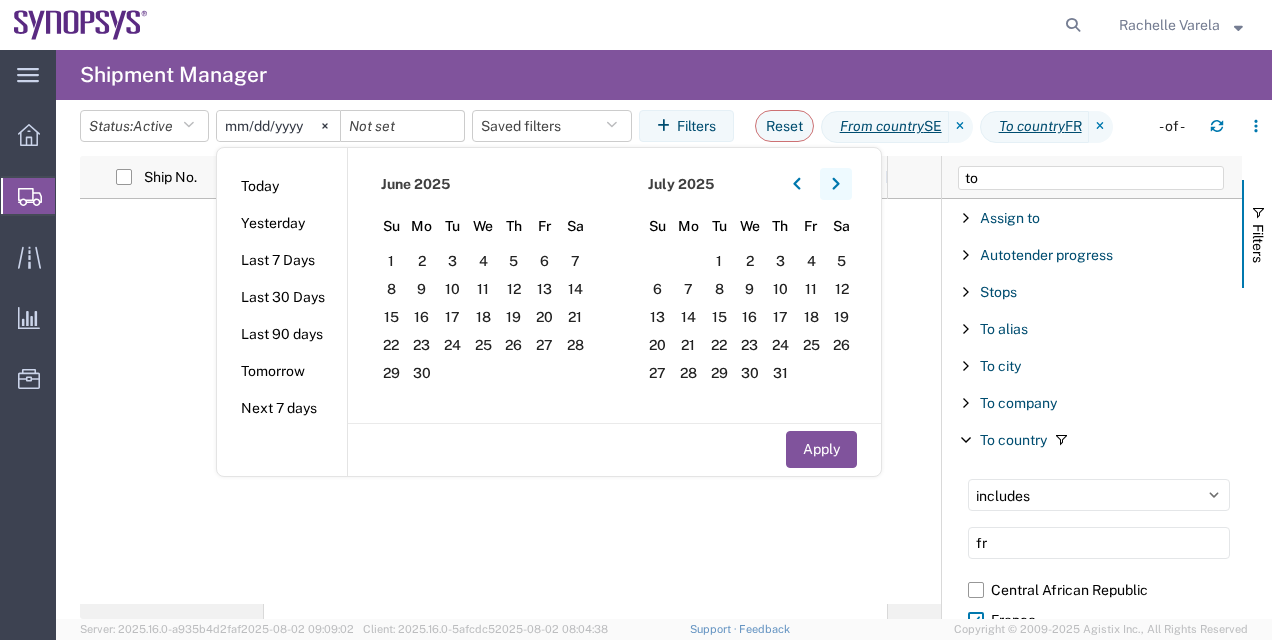 click 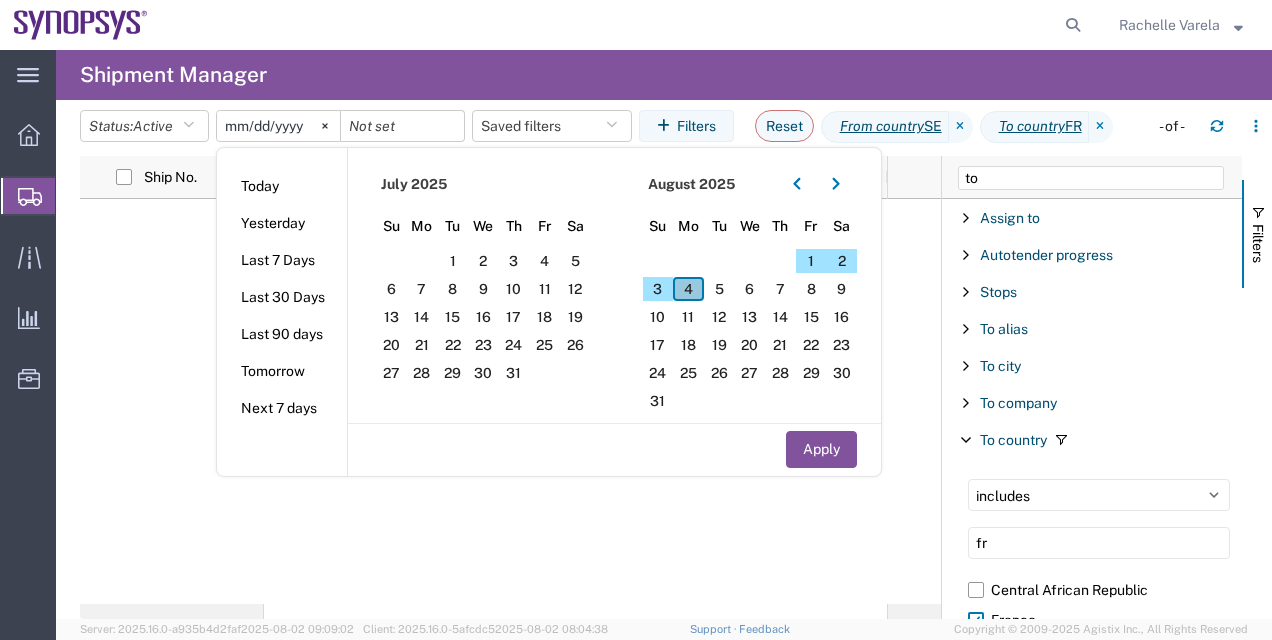 click on "4" 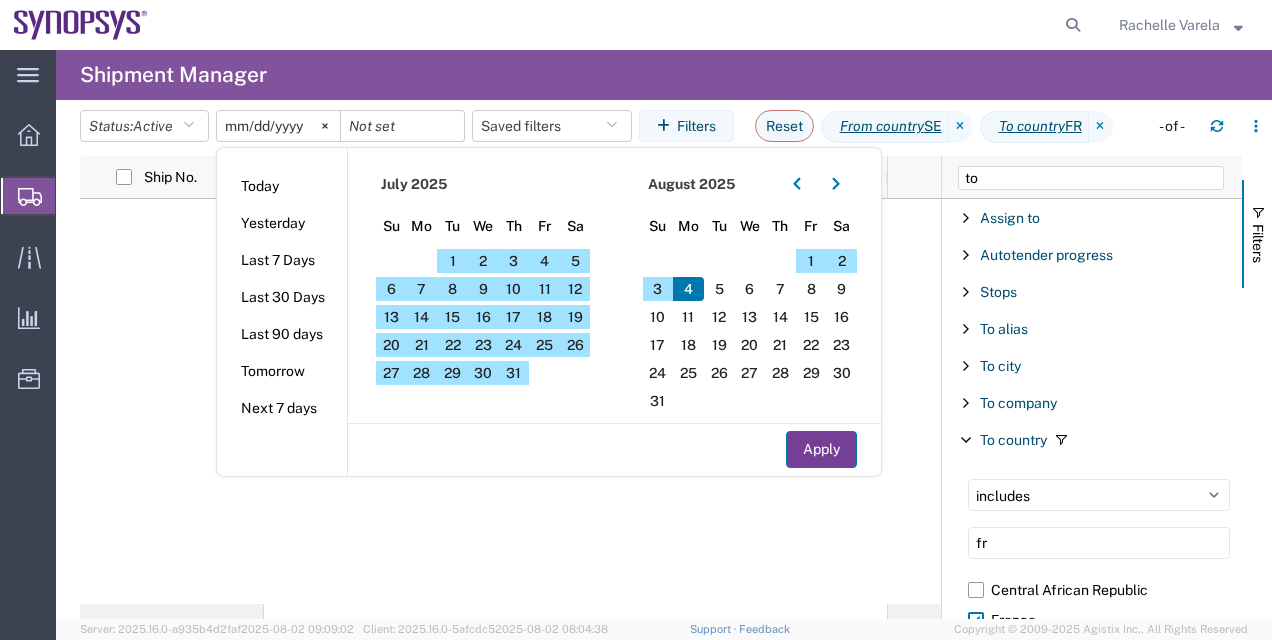 click on "Apply" 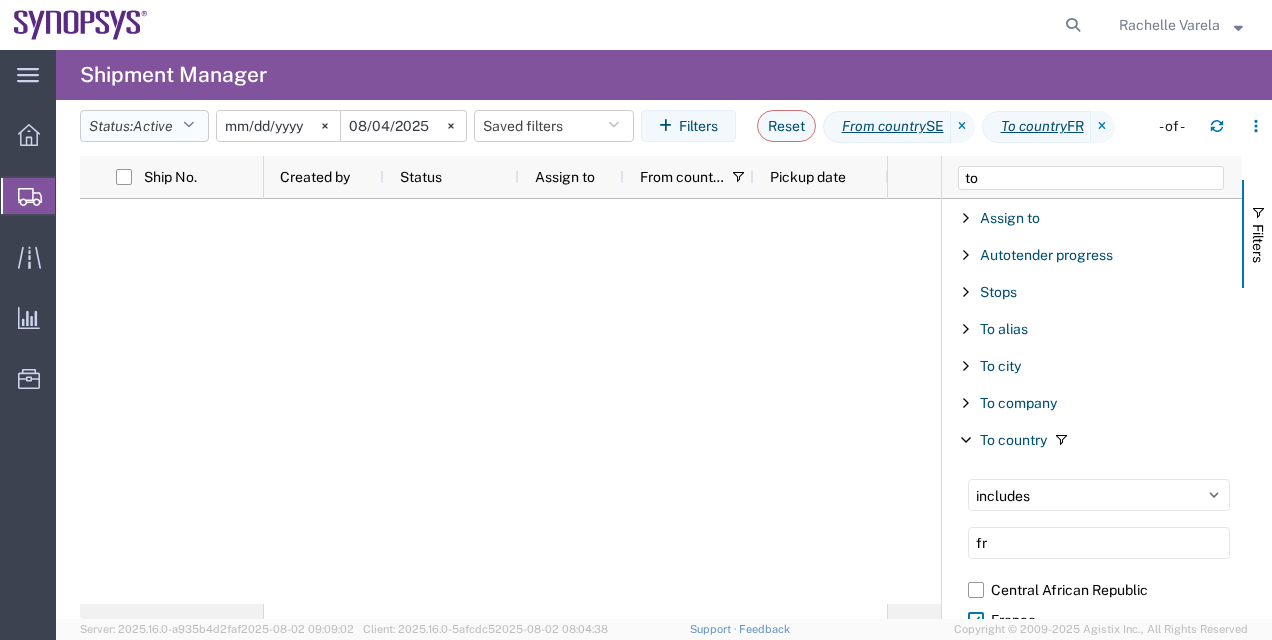 click on "Status:  Active" 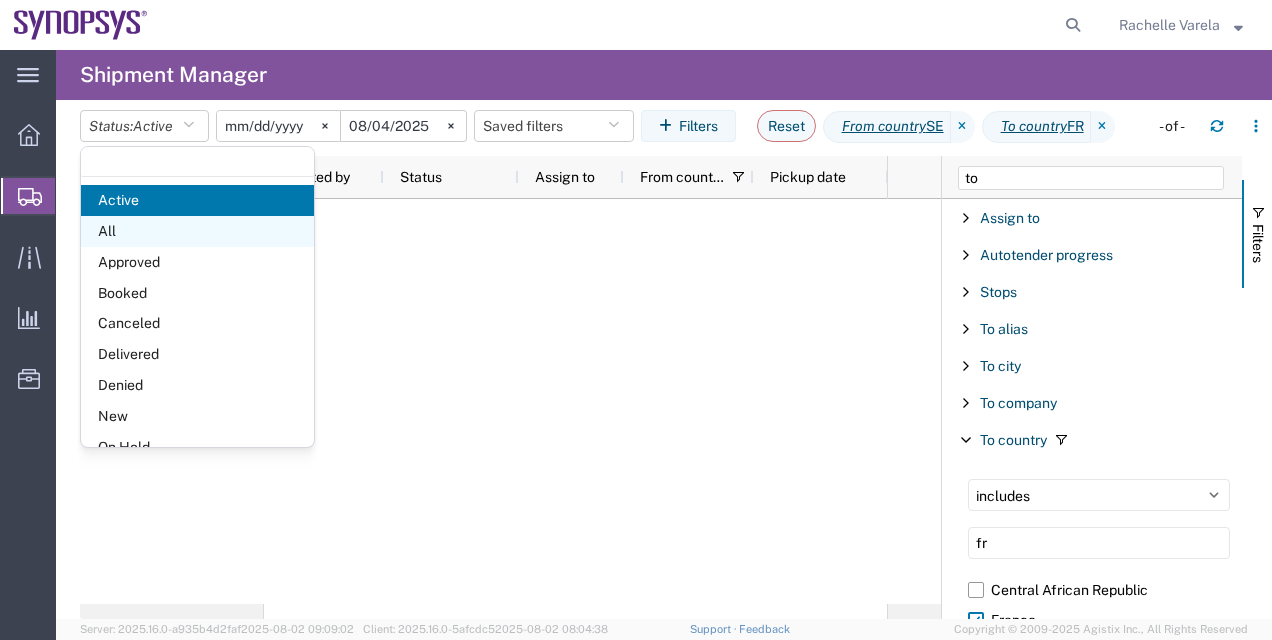 click on "All" 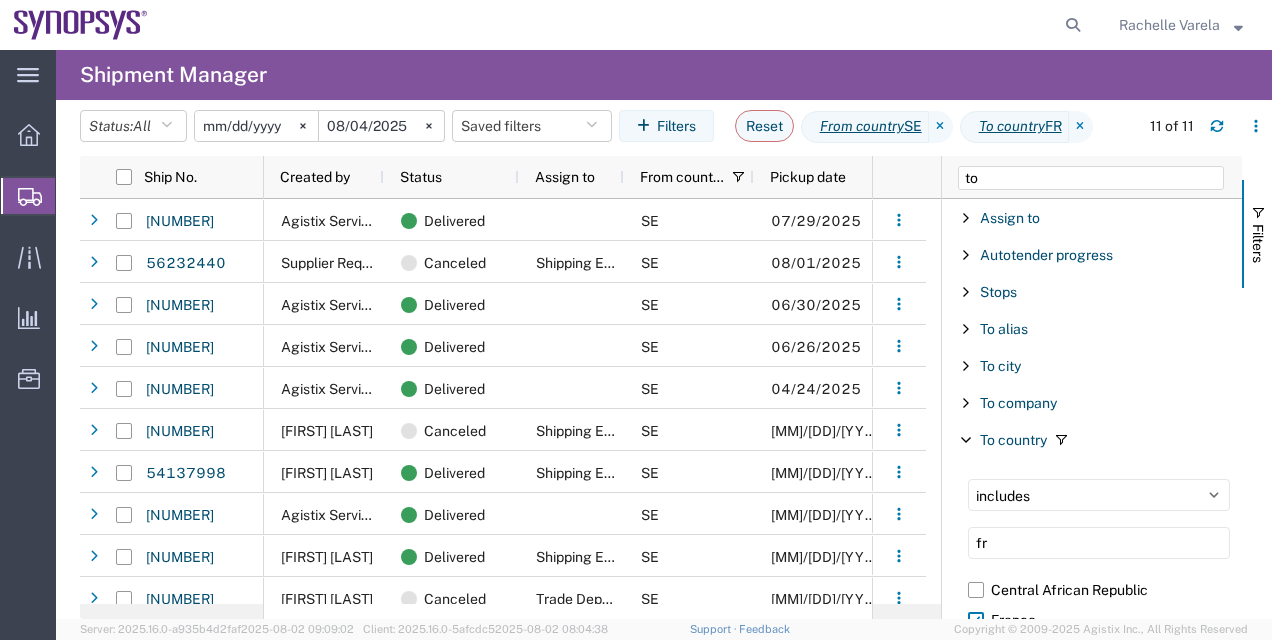 scroll, scrollTop: 0, scrollLeft: 334, axis: horizontal 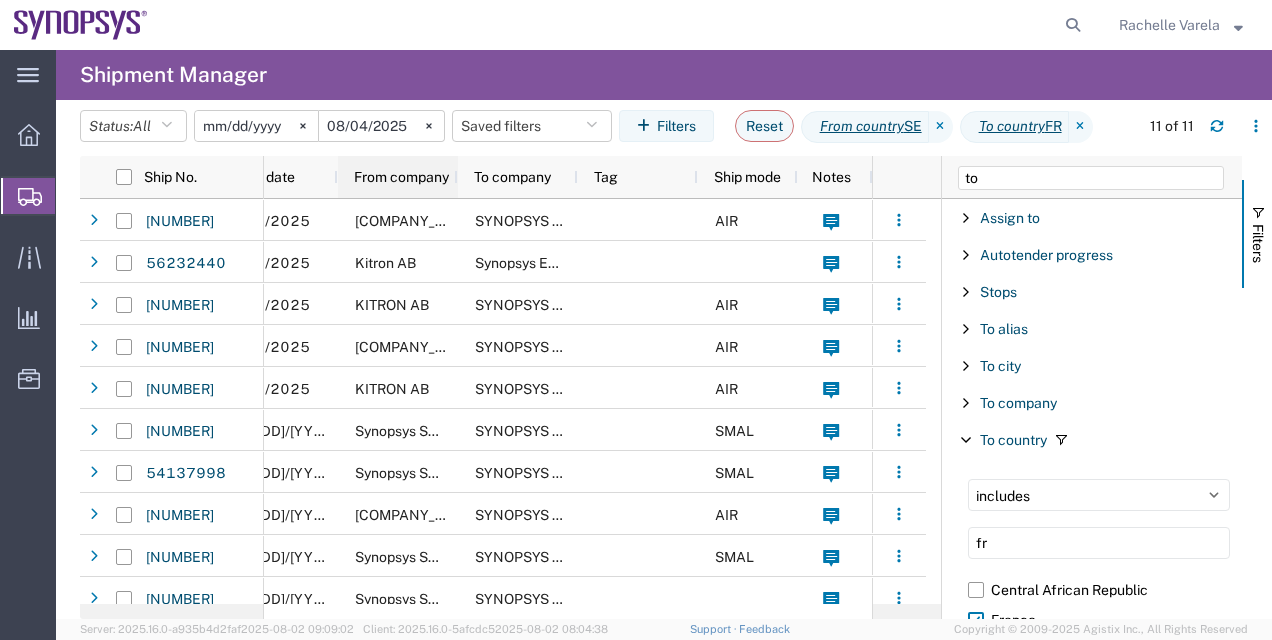click on "From company" 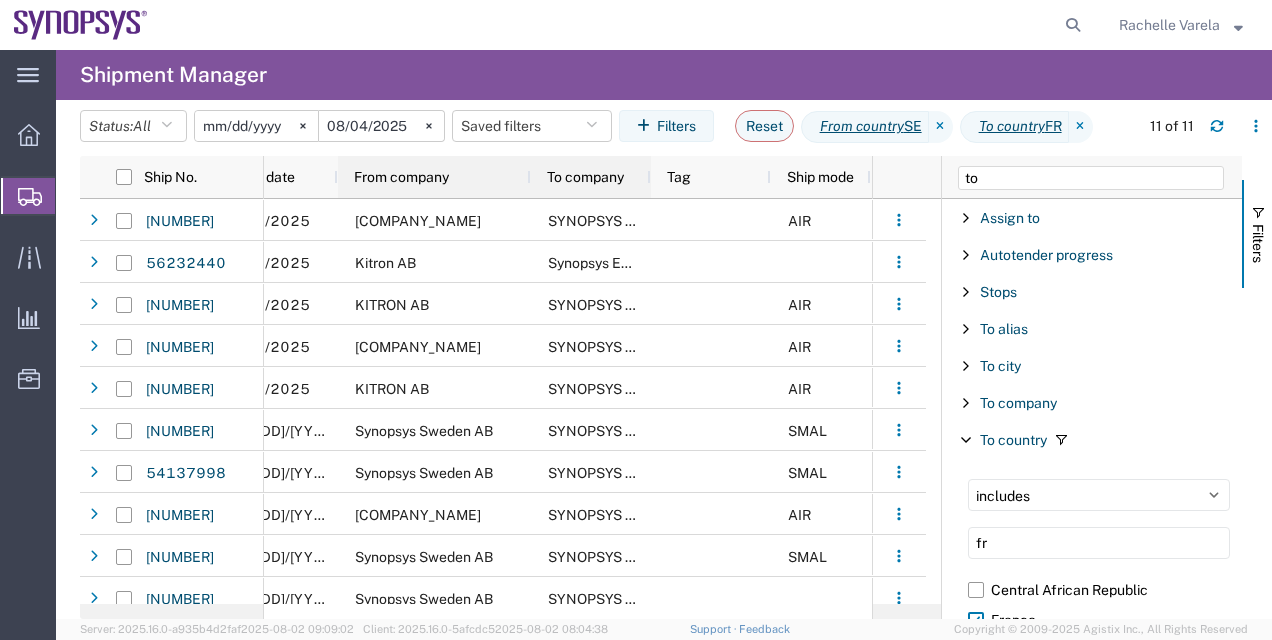 drag, startPoint x: 457, startPoint y: 176, endPoint x: 532, endPoint y: 188, distance: 75.95393 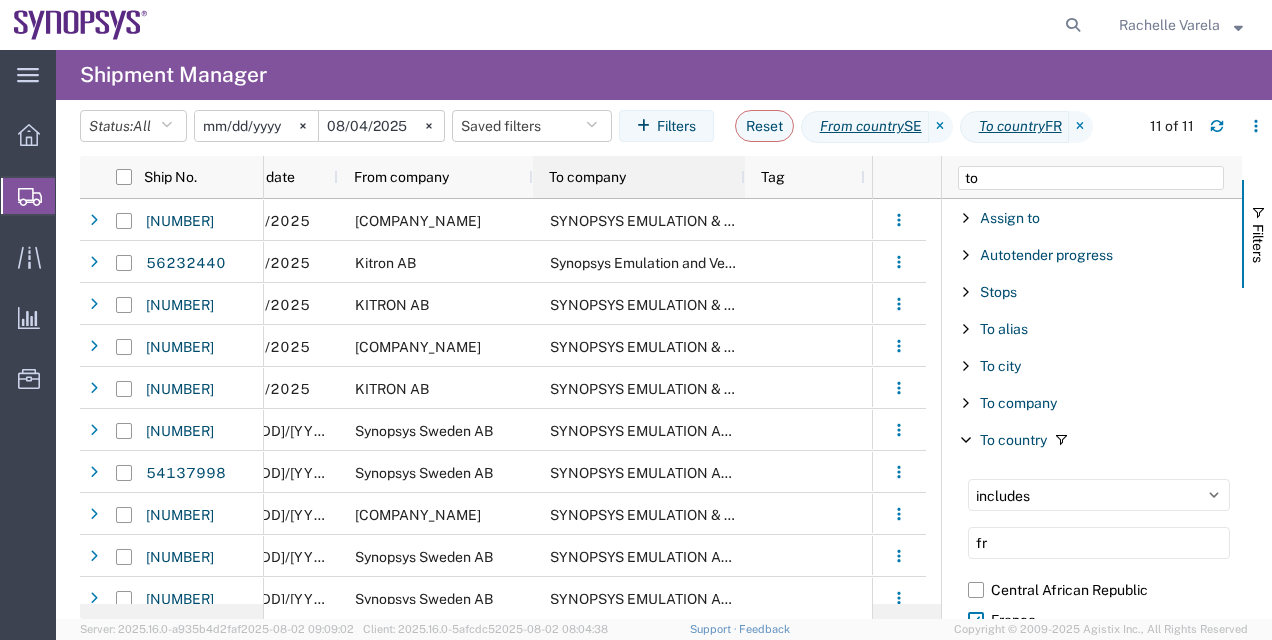 drag, startPoint x: 651, startPoint y: 177, endPoint x: 746, endPoint y: 198, distance: 97.29337 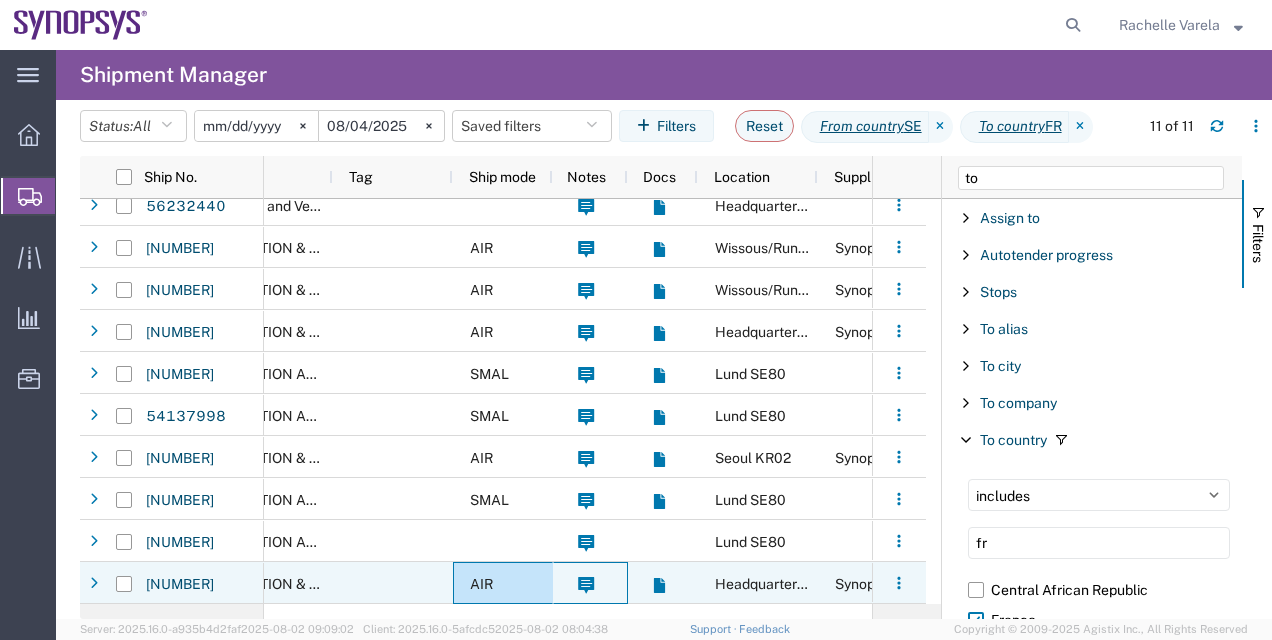 drag, startPoint x: 603, startPoint y: 601, endPoint x: 539, endPoint y: 601, distance: 64 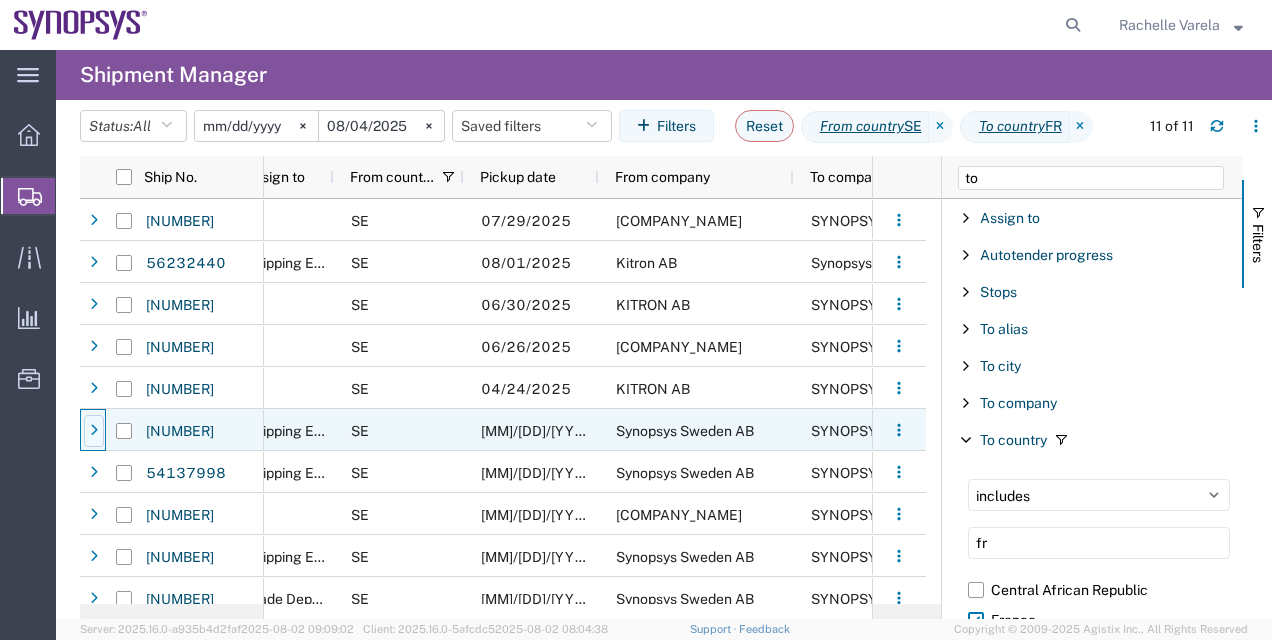 click 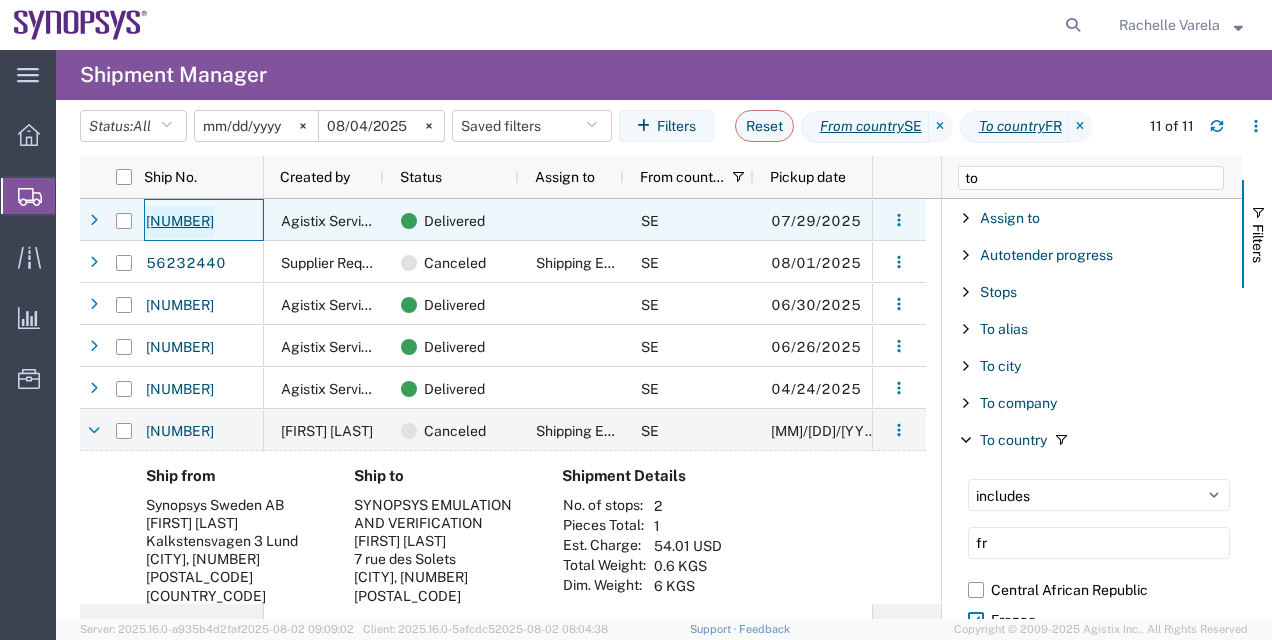 click on "56330078" 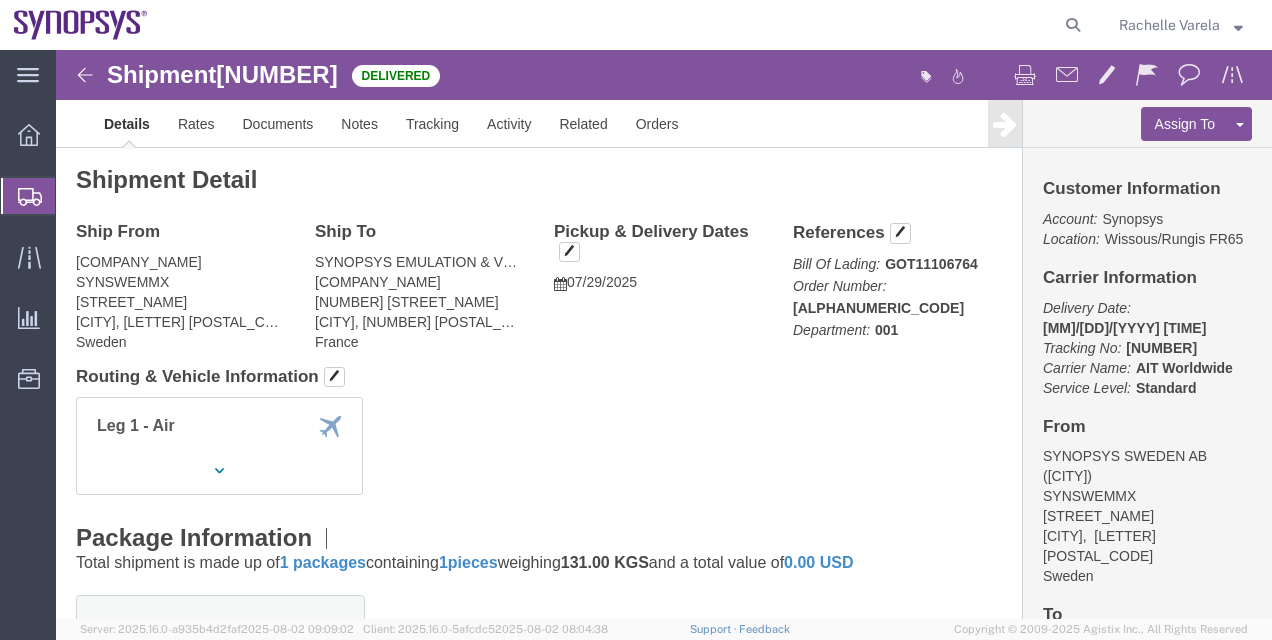 click 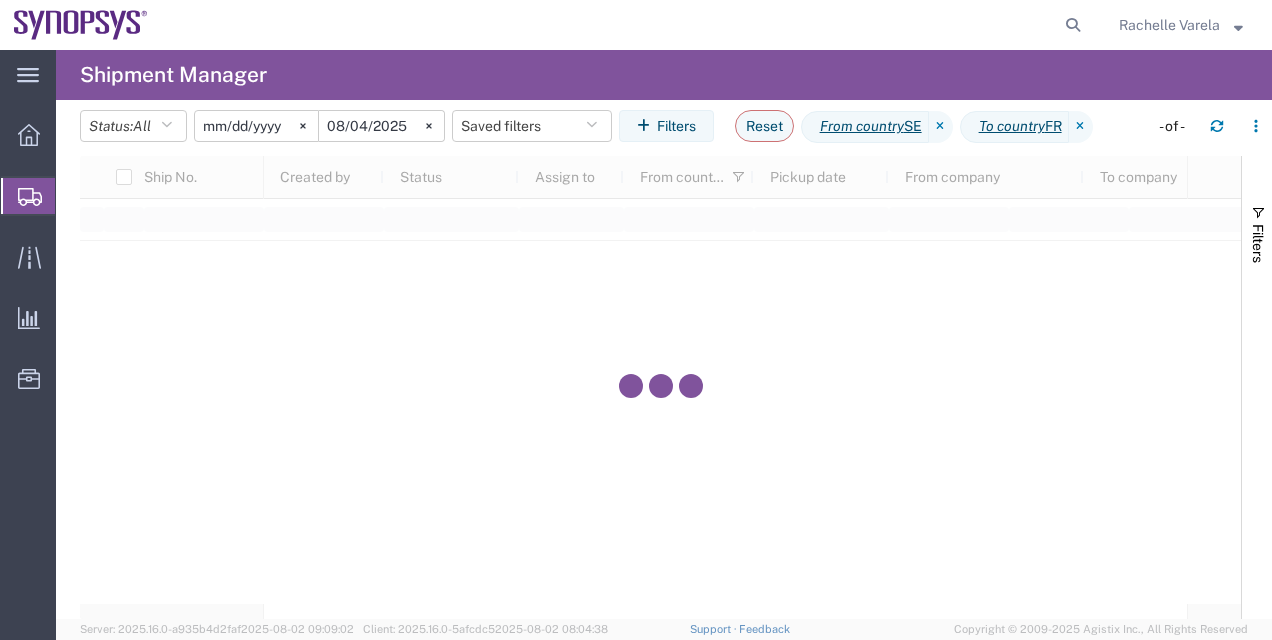click on "2024-11-01" 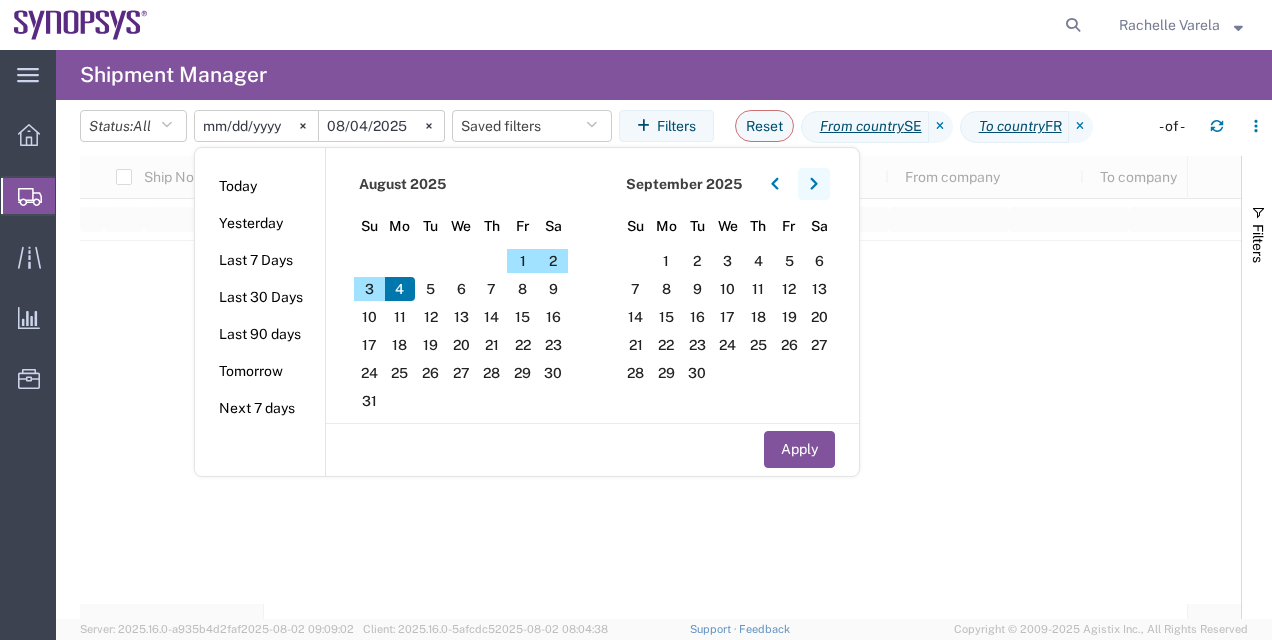 click 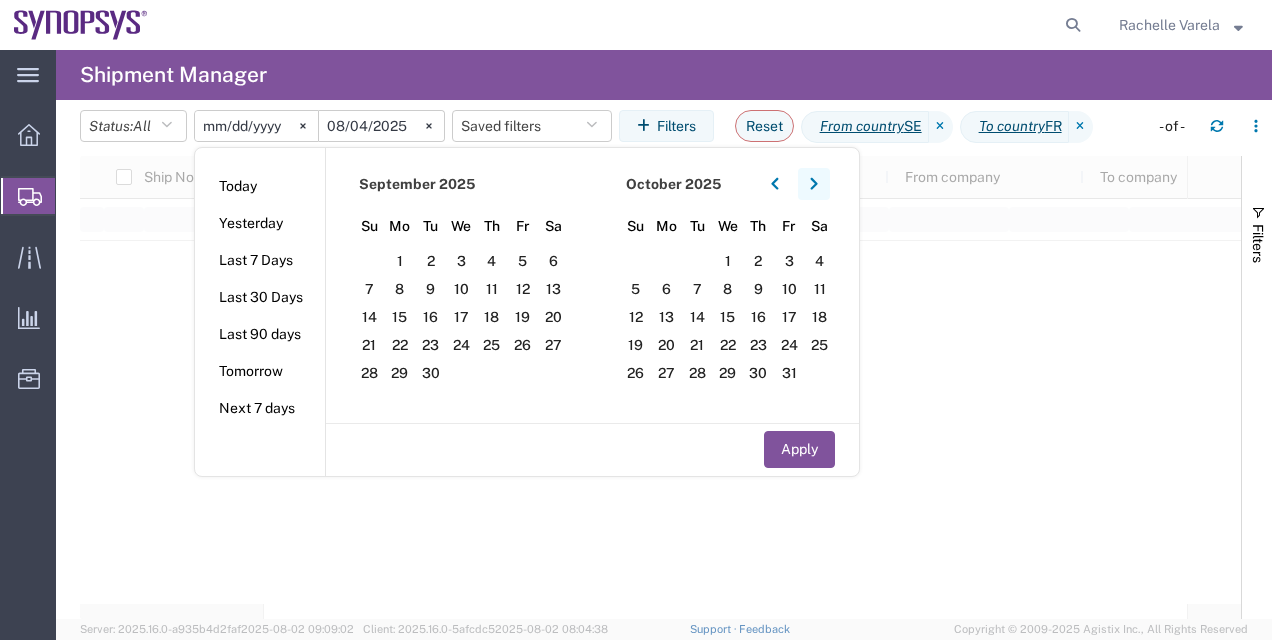 click 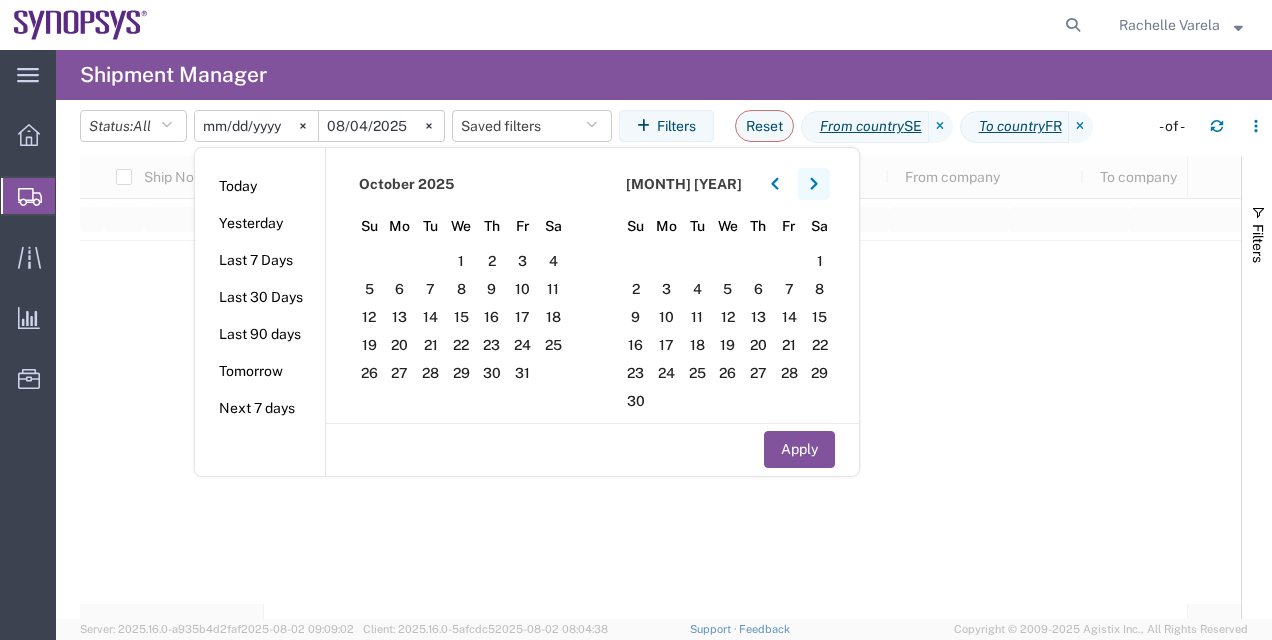 click 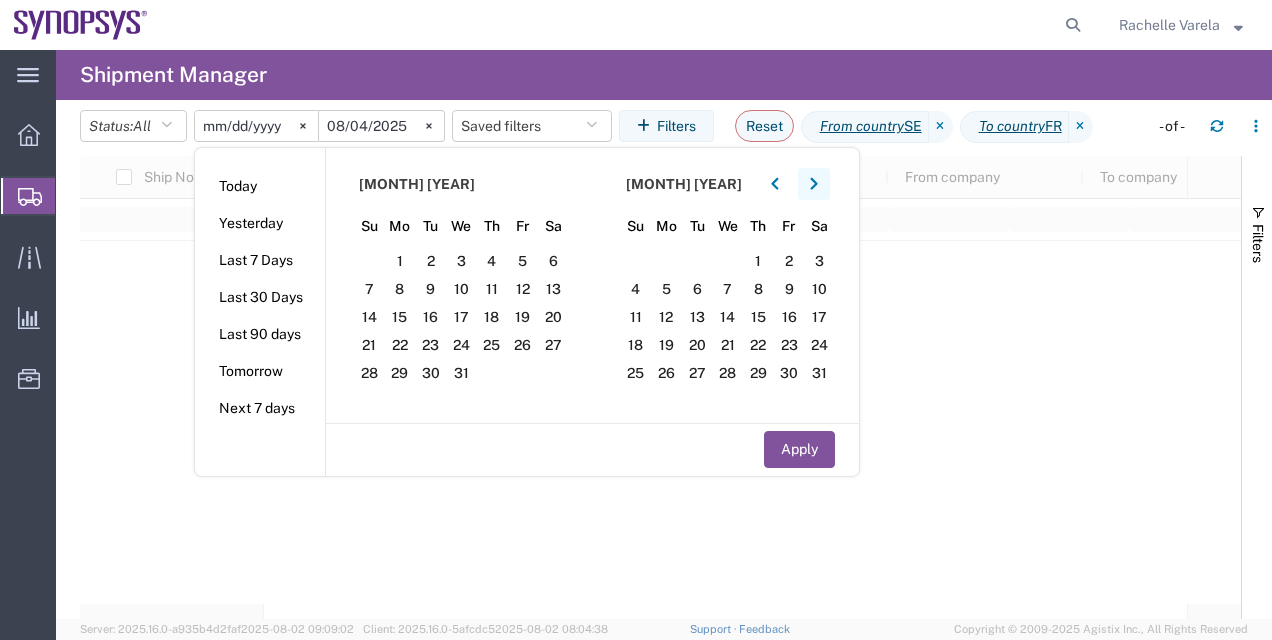 click 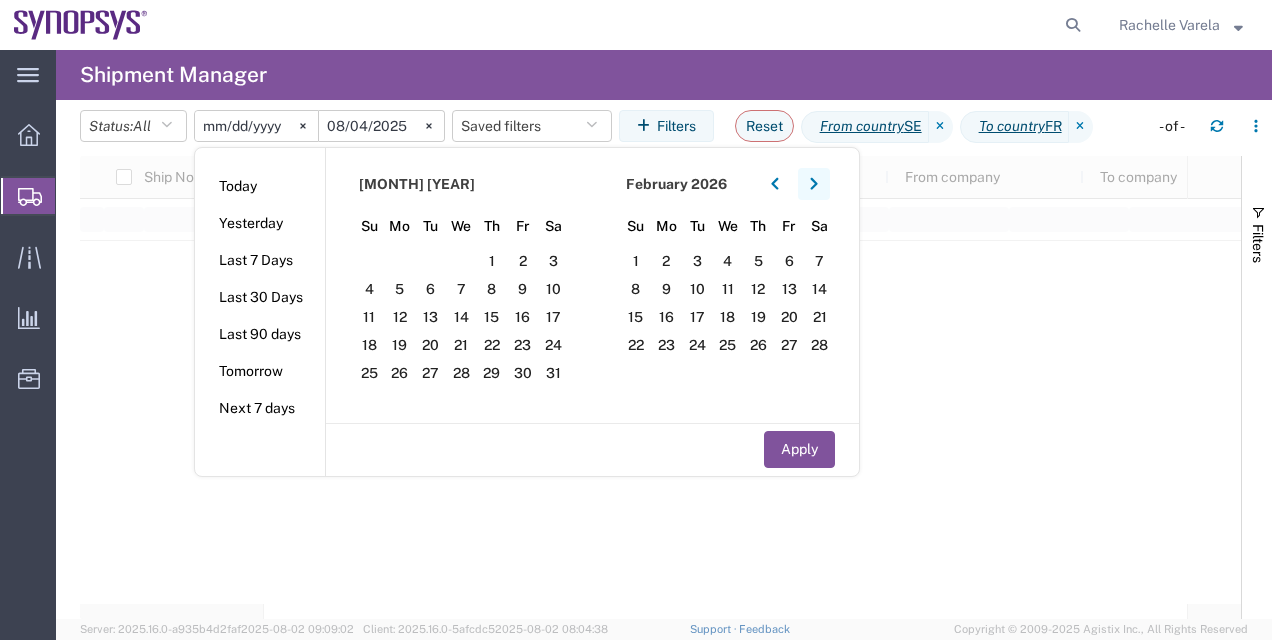 click 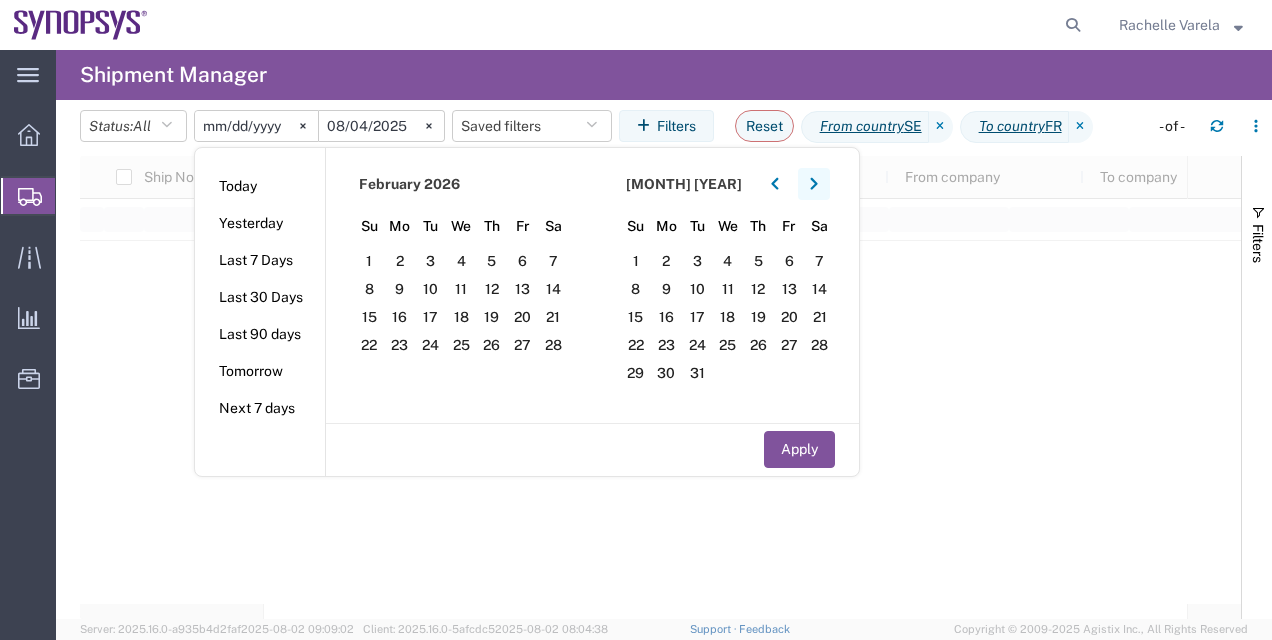 click 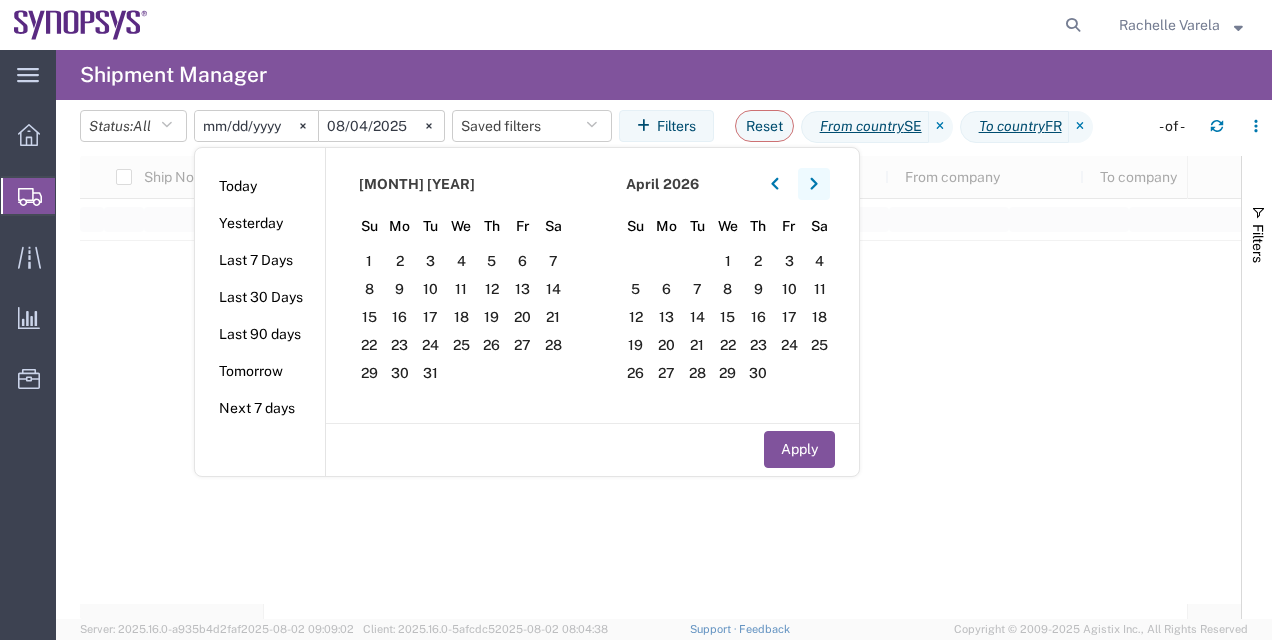 click 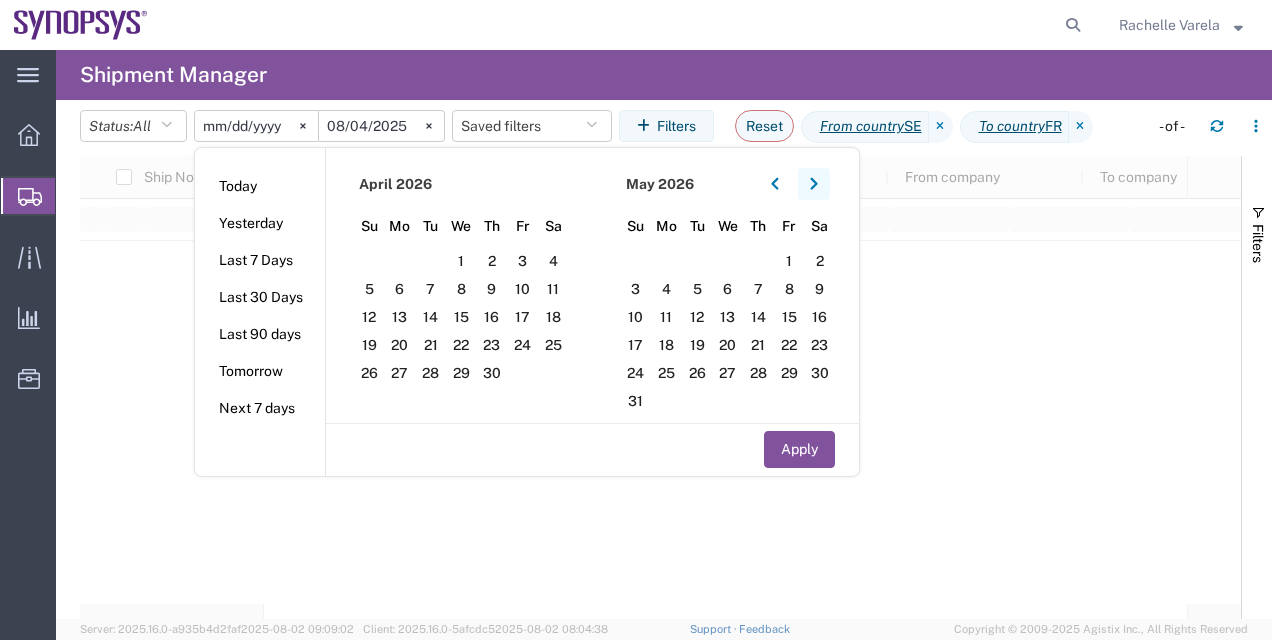 click 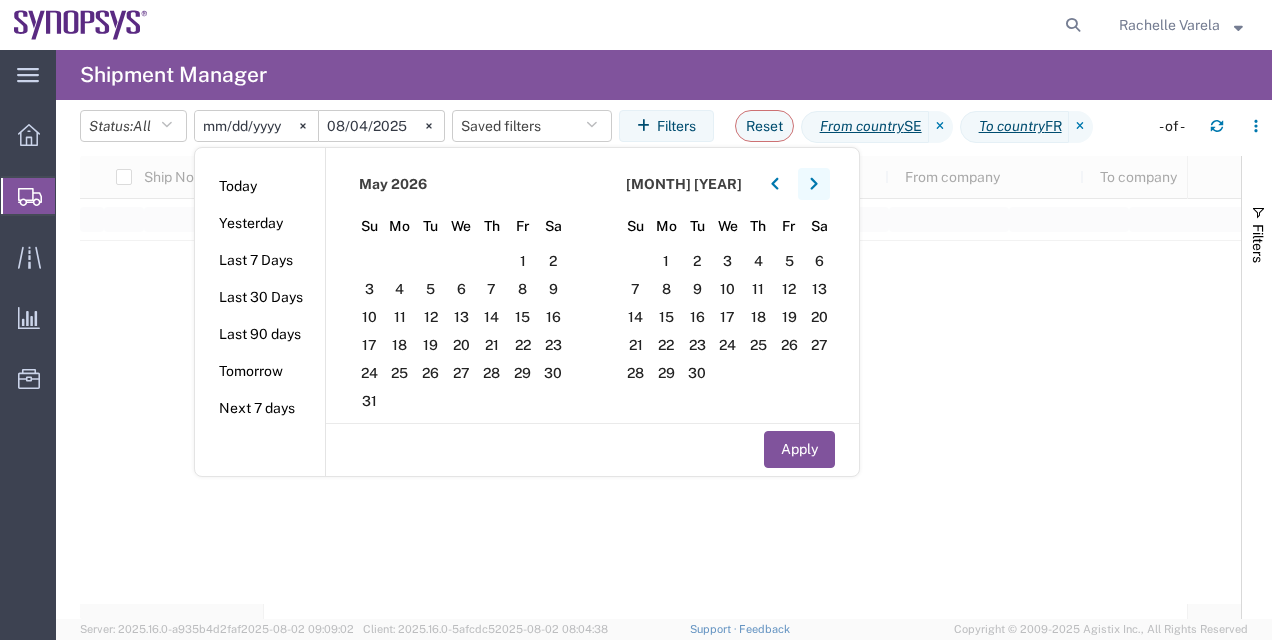click 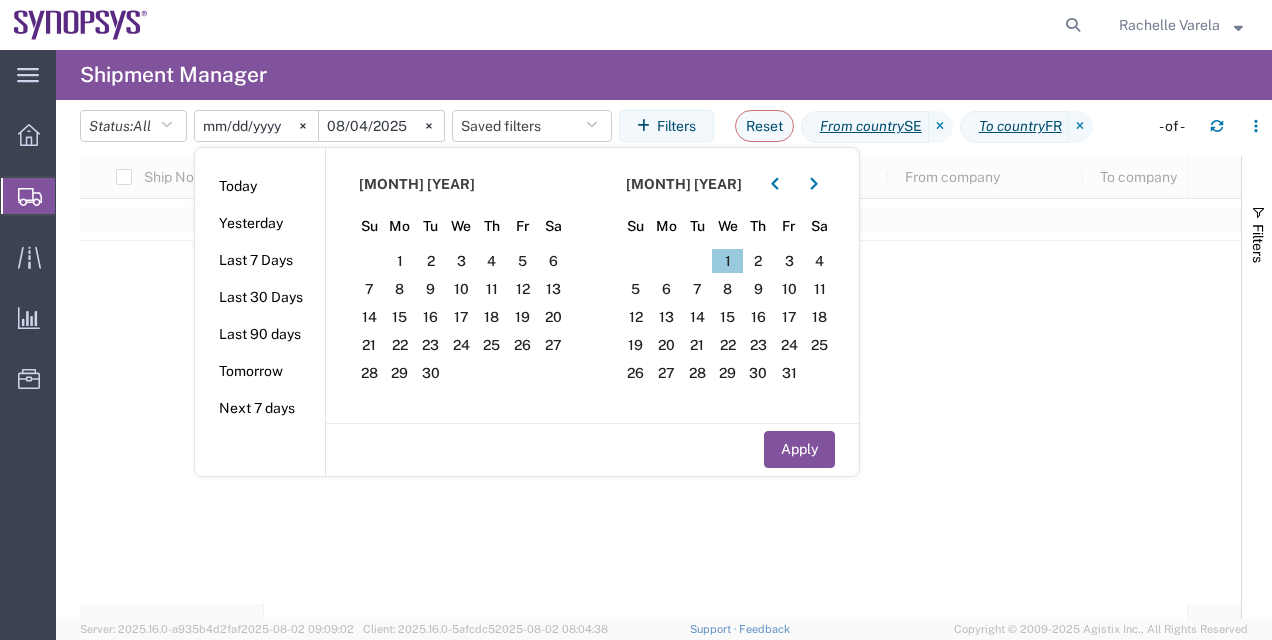 click on "1" 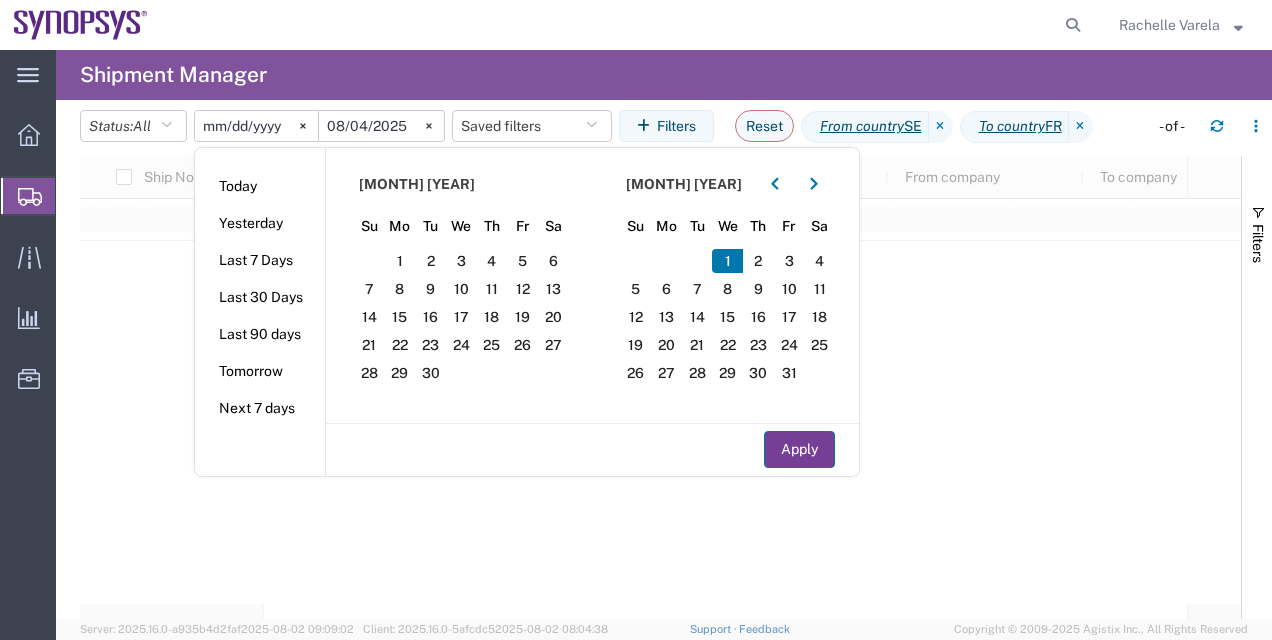 click on "Apply" 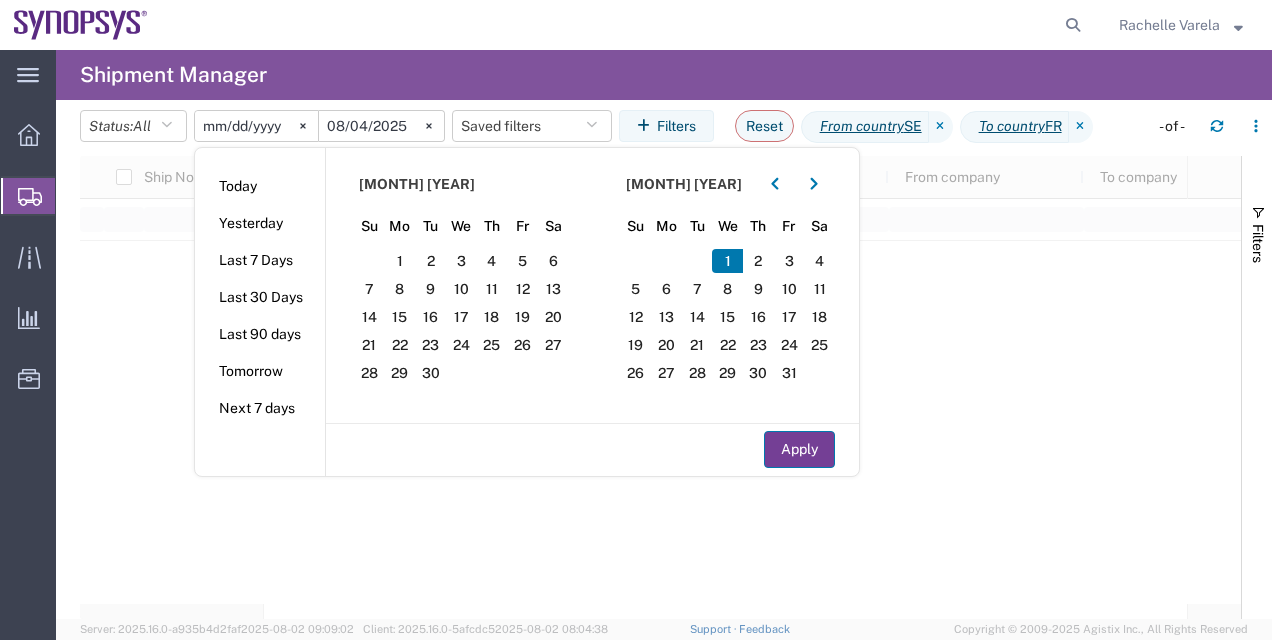 click on "Apply" 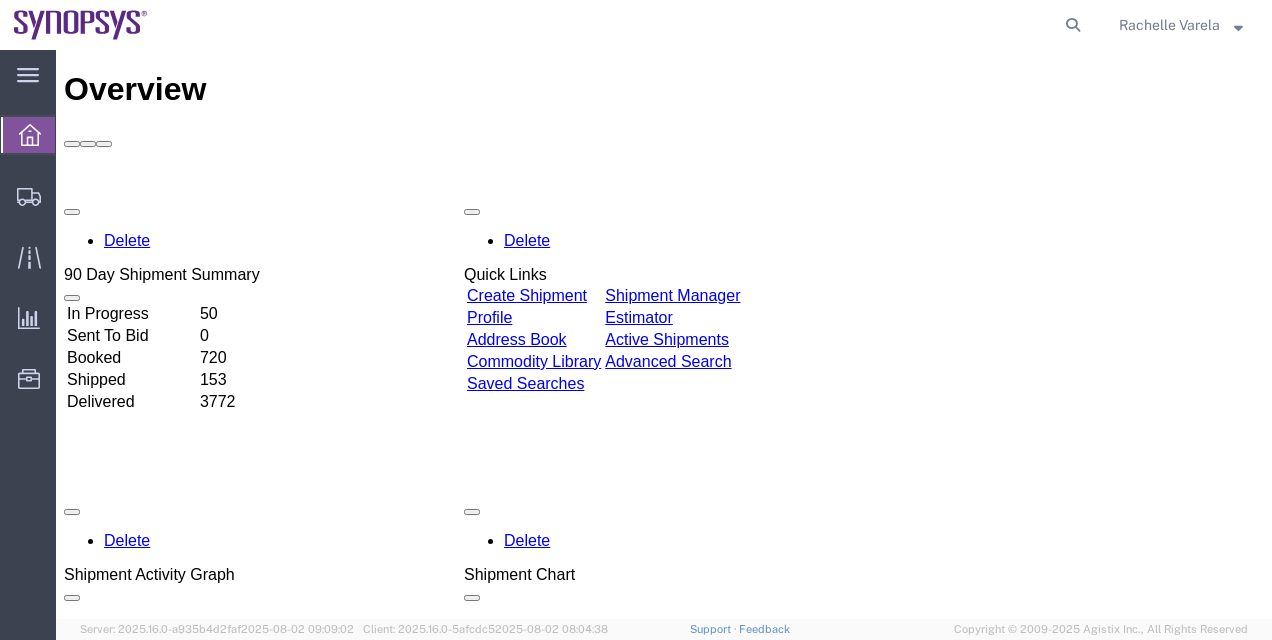 scroll, scrollTop: 0, scrollLeft: 0, axis: both 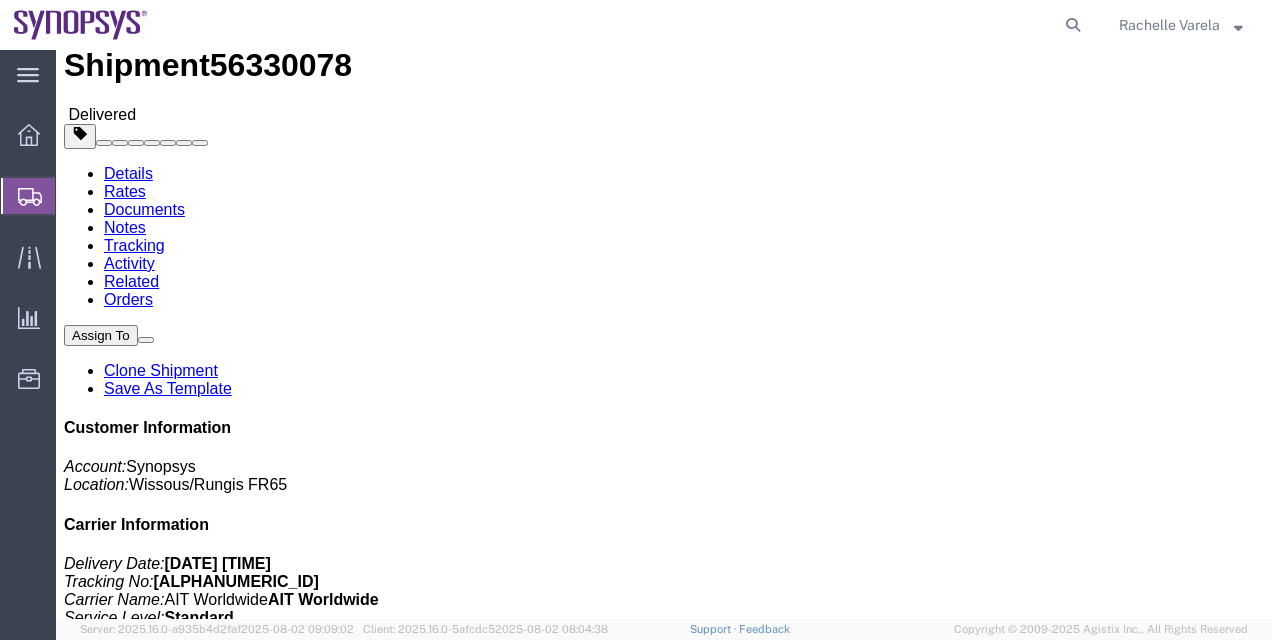 click on "Documents" 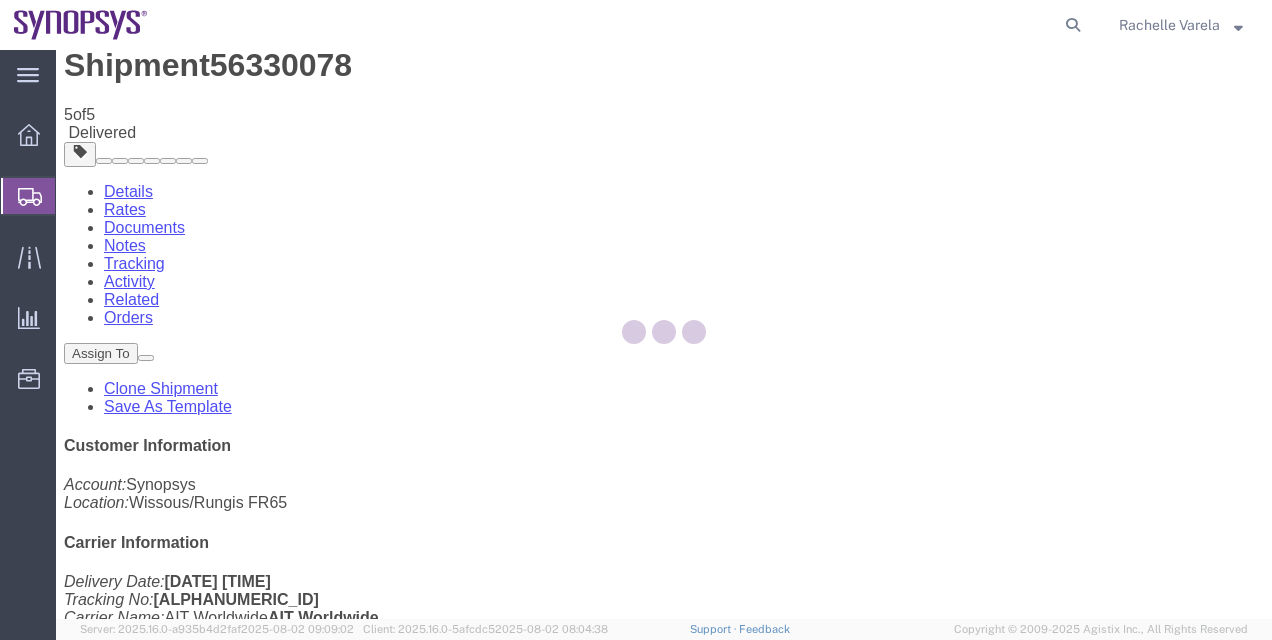 scroll, scrollTop: 0, scrollLeft: 0, axis: both 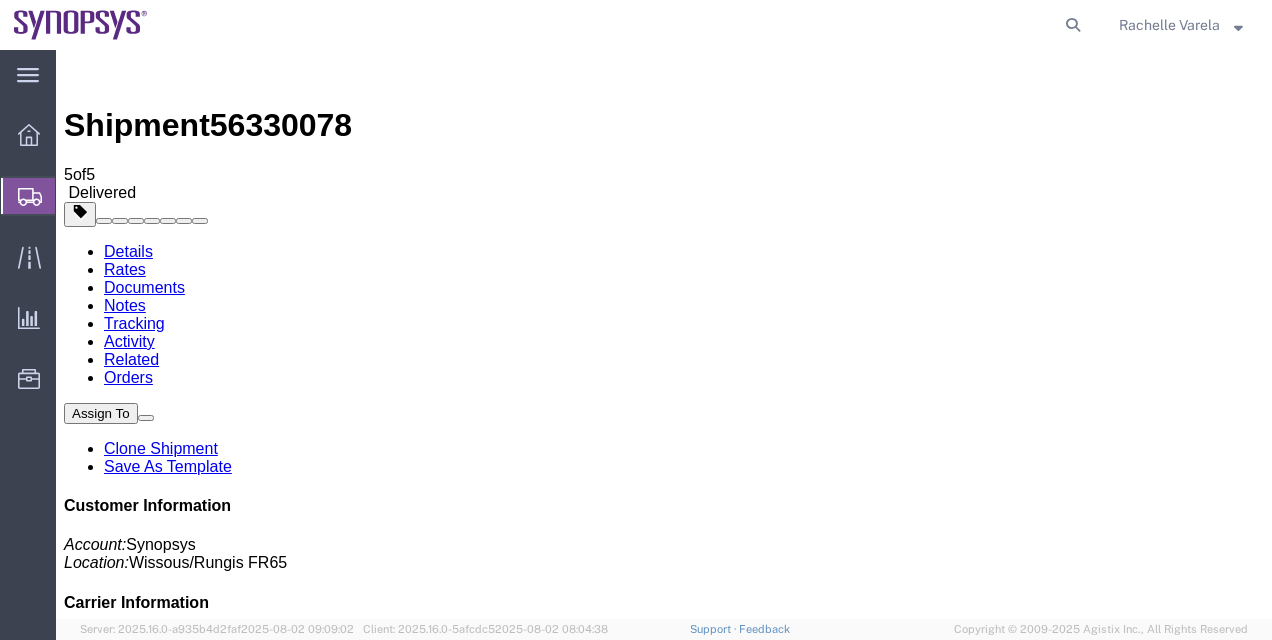 click on "Synopsys Commercial Invoice" at bounding box center [192, 1788] 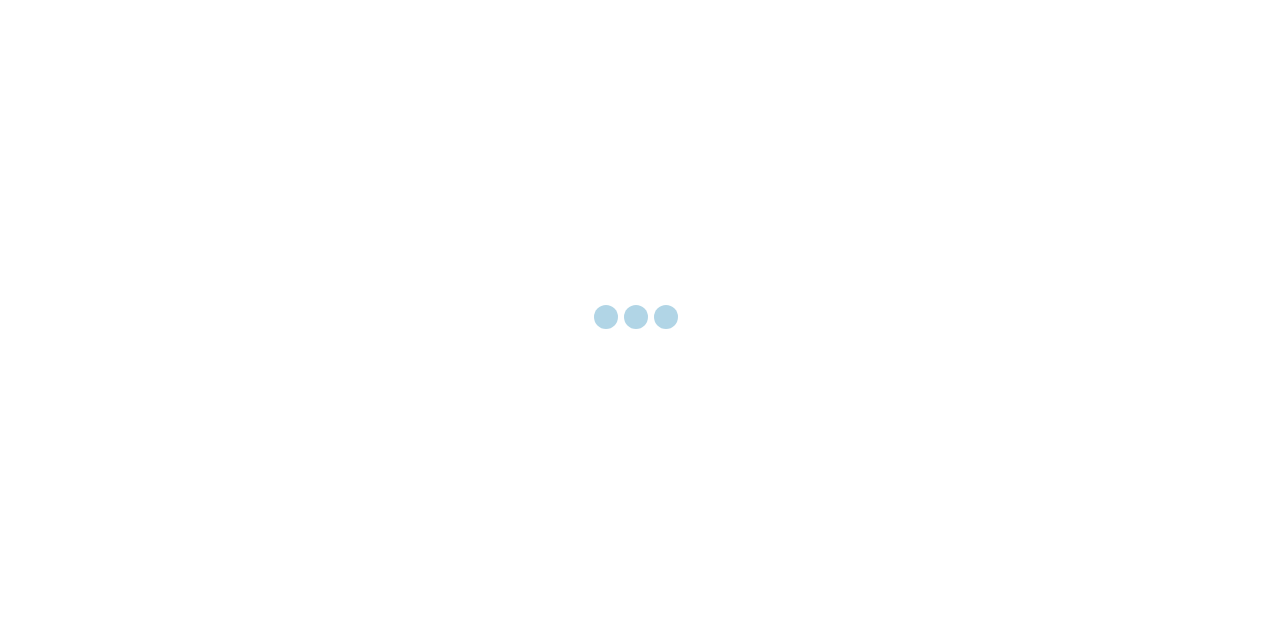 scroll, scrollTop: 0, scrollLeft: 0, axis: both 